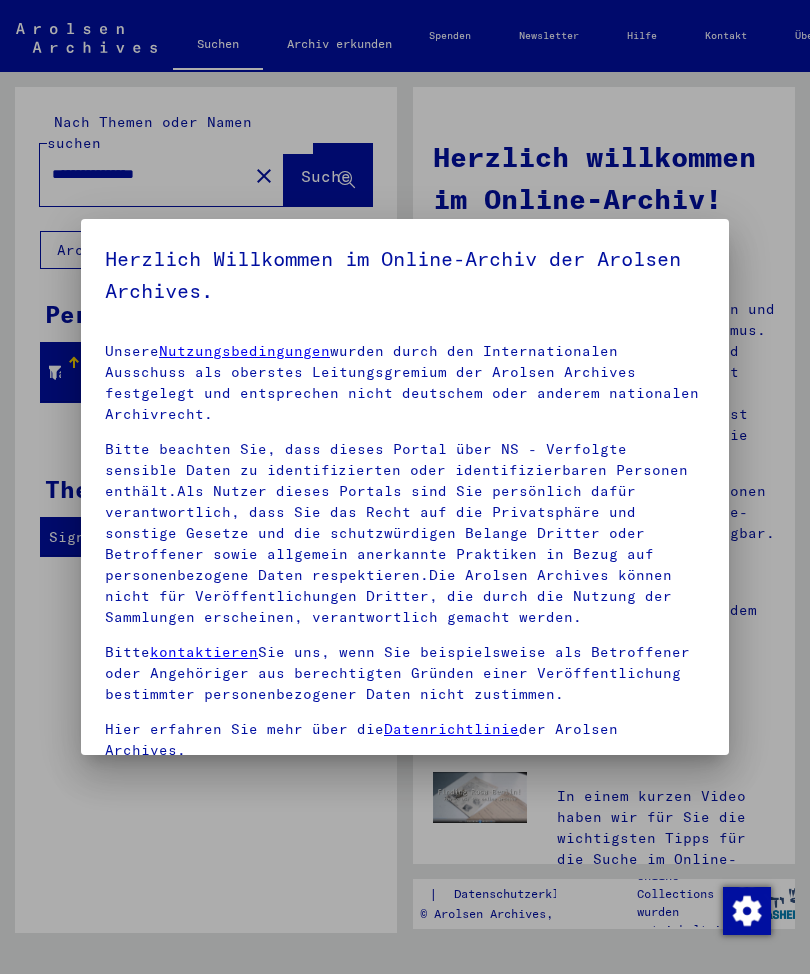 scroll, scrollTop: 0, scrollLeft: 0, axis: both 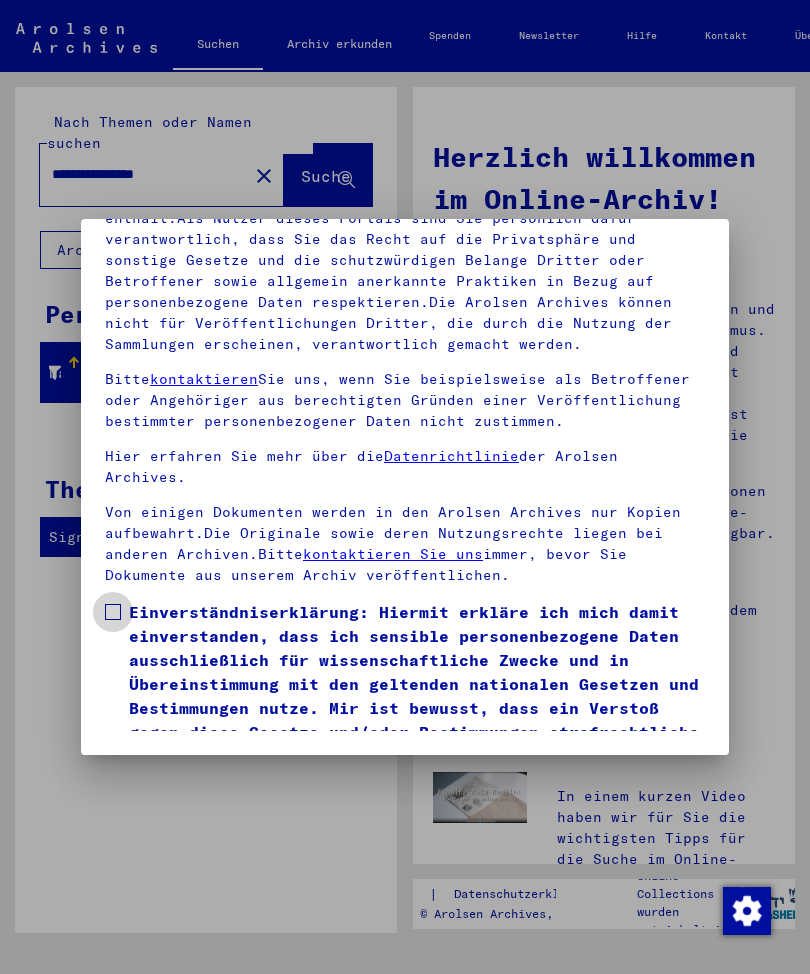 click on "Einverständniserklärung: Hiermit erkläre ich mich damit einverstanden, dass ich sensible personenbezogene Daten ausschließlich für wissenschaftliche Zwecke und in Übereinstimmung mit den geltenden nationalen Gesetzen und Bestimmungen nutze. Mir ist bewusst, dass ein Verstoß gegen diese Gesetze und/oder Bestimmungen strafrechtliche Konsequenzen nach sich ziehen kann." at bounding box center (405, 684) 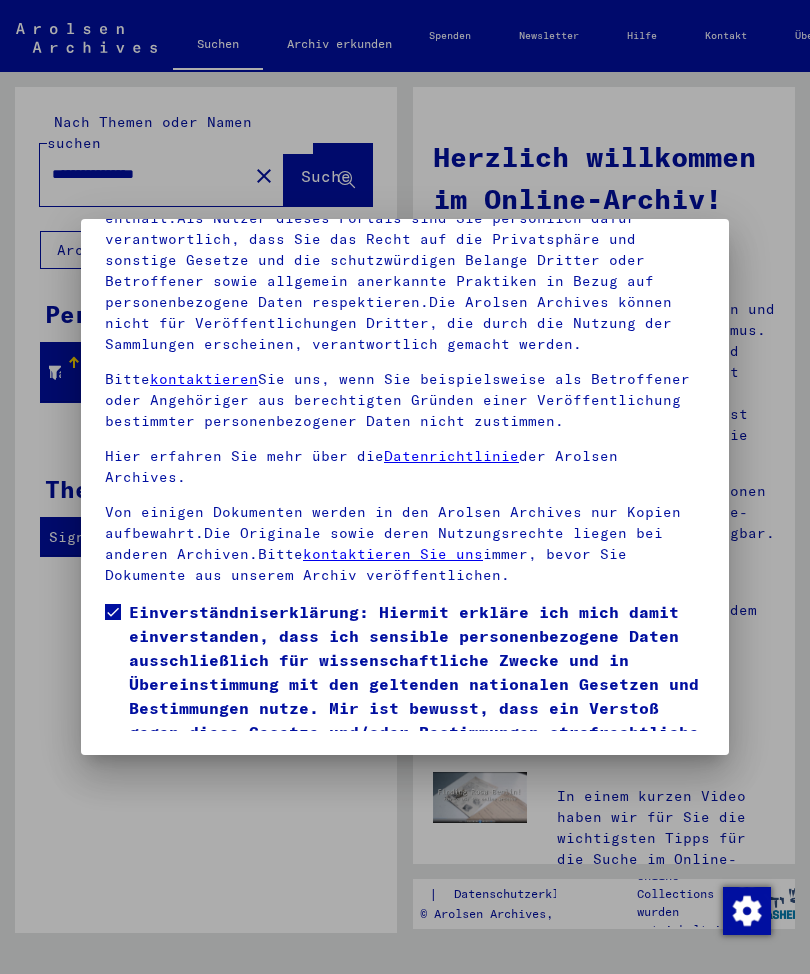 click on "Ich stimme zu" at bounding box center (180, 797) 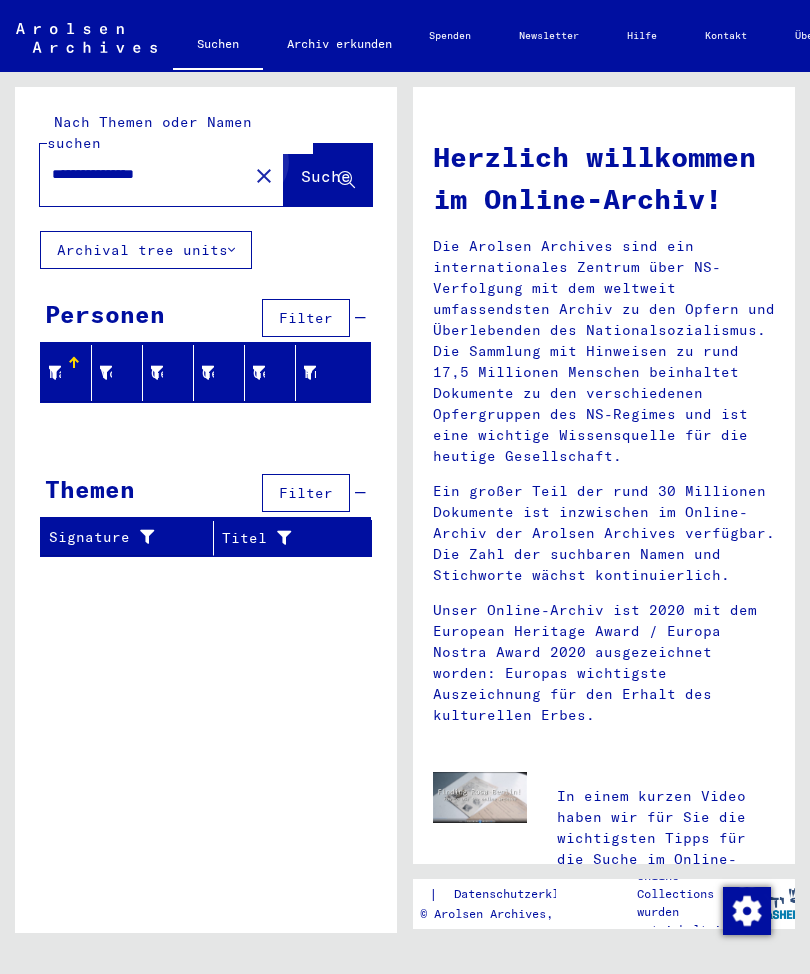 click on "Suche" 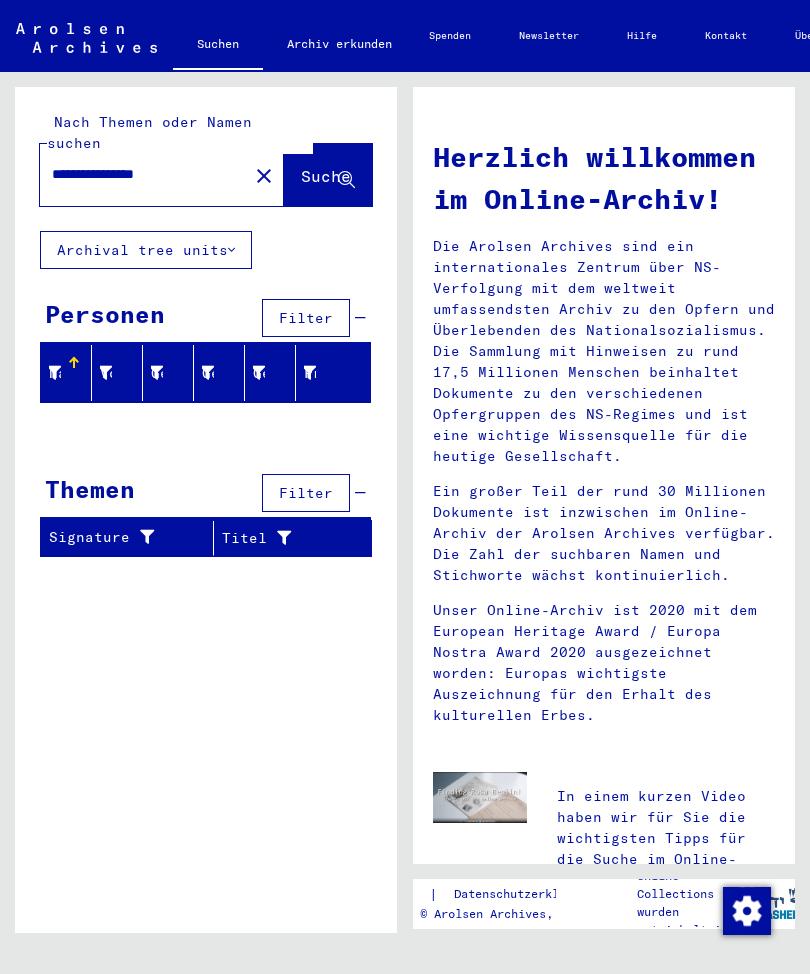 click on "Suche" 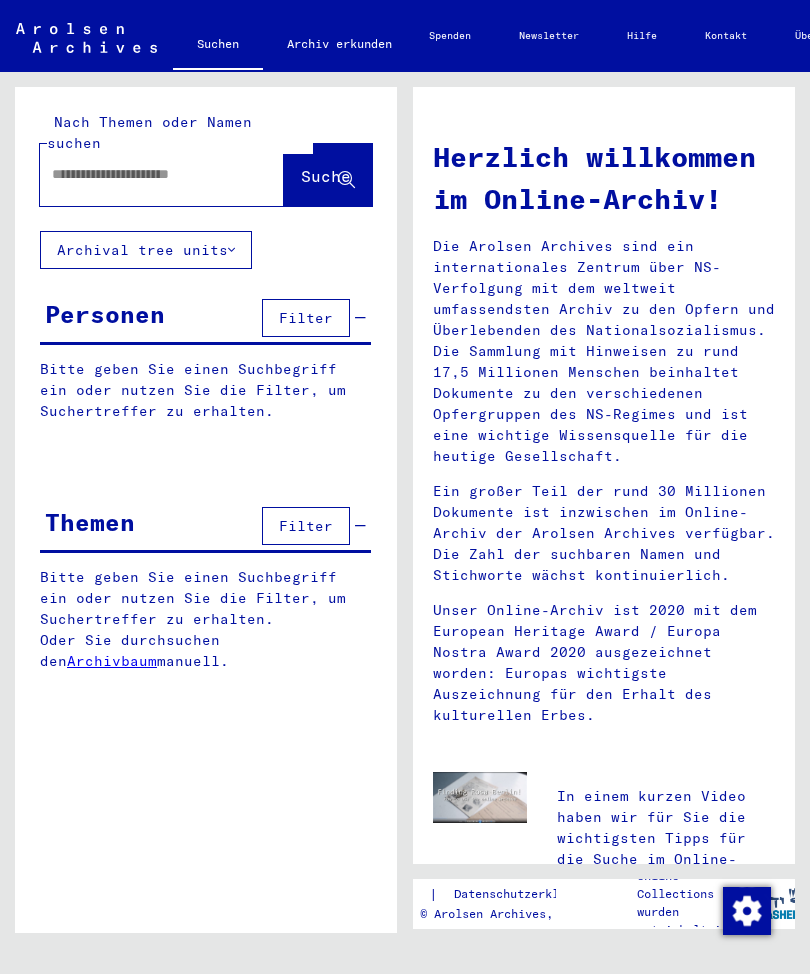 scroll, scrollTop: 0, scrollLeft: 0, axis: both 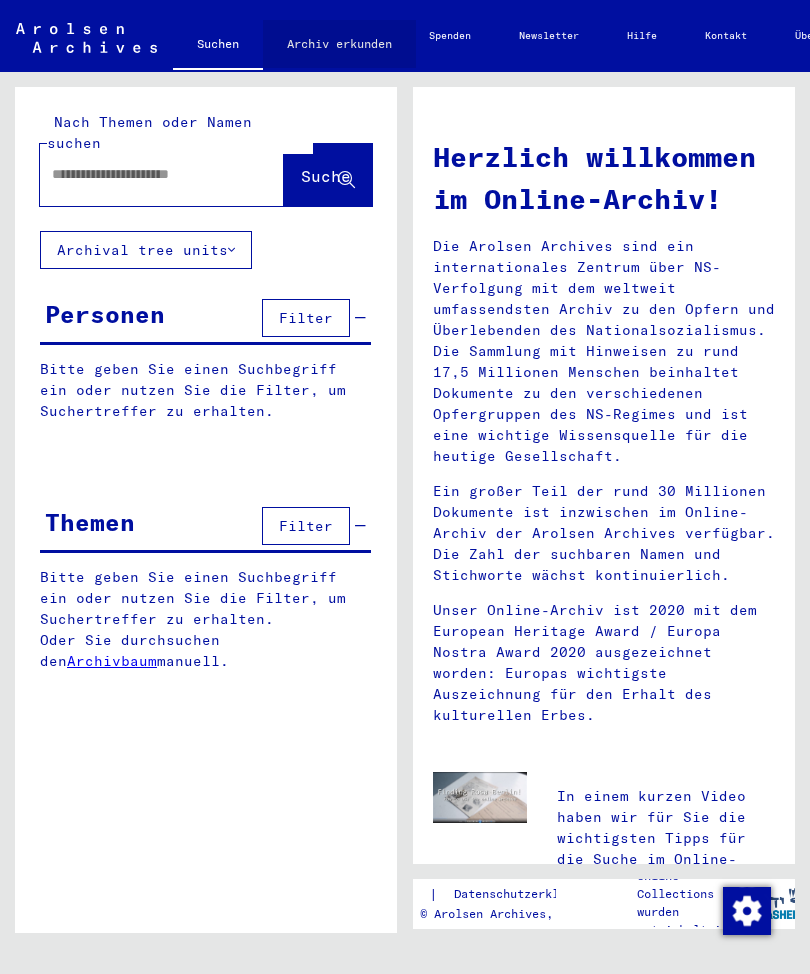 click on "Archiv erkunden" 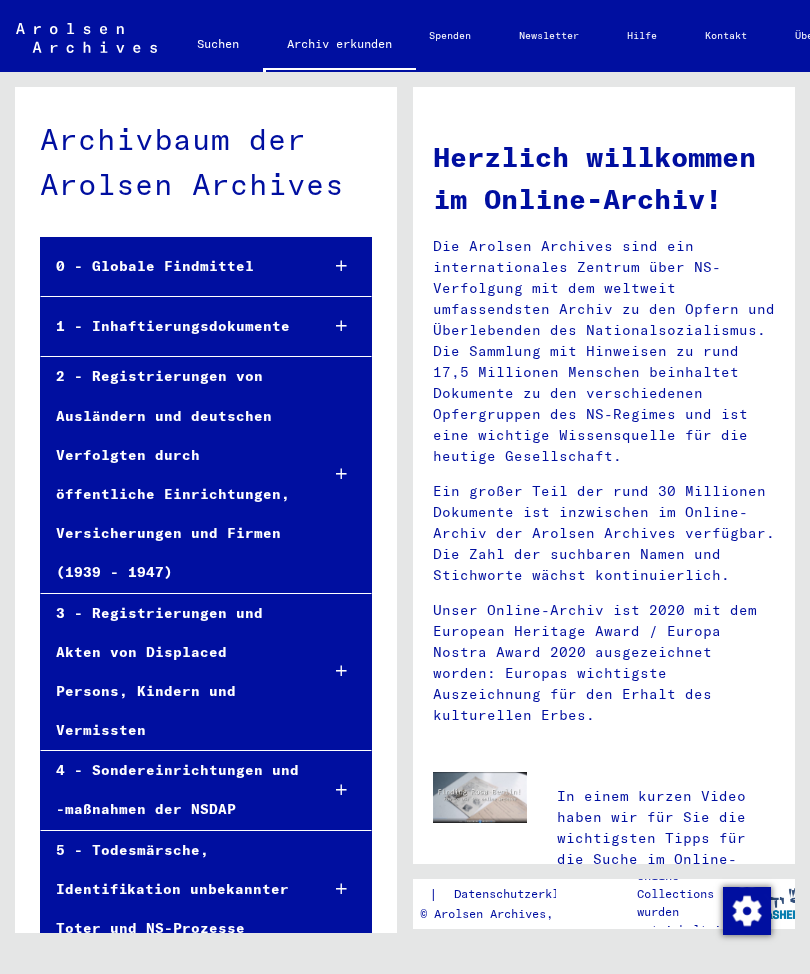 click at bounding box center [342, 326] 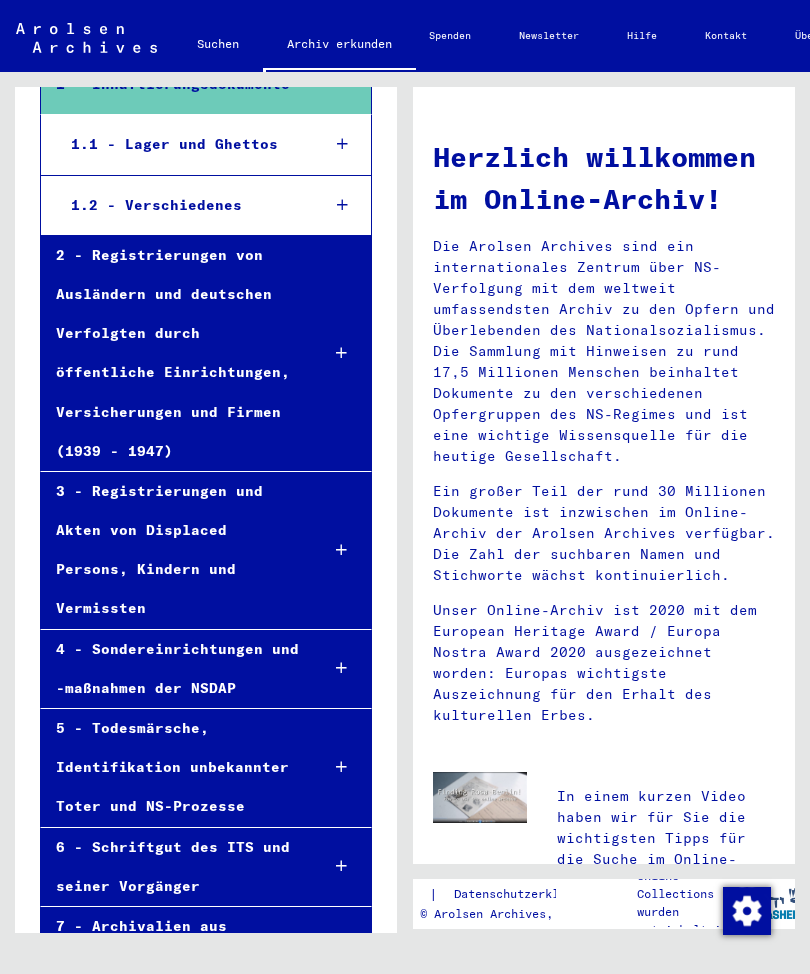 scroll, scrollTop: 248, scrollLeft: 0, axis: vertical 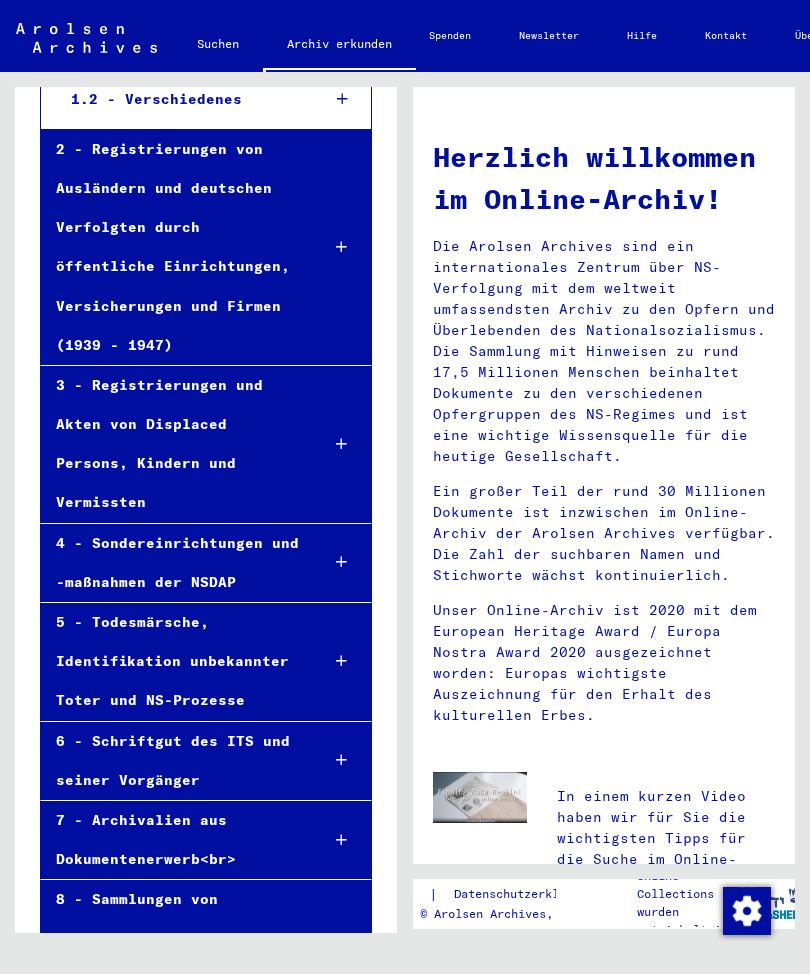 click on "In einem kurzen Video haben wir für Sie die wichtigsten Tipps für die Suche im Online-Archiv zusammengestellt." at bounding box center [666, 838] 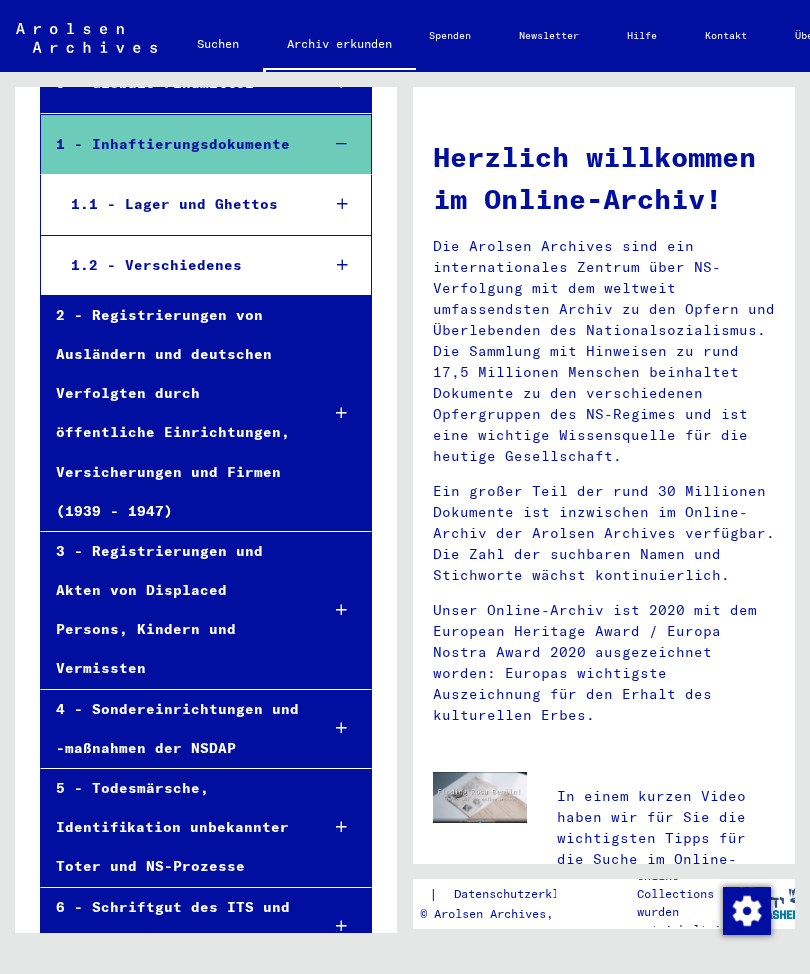 scroll, scrollTop: 154, scrollLeft: 0, axis: vertical 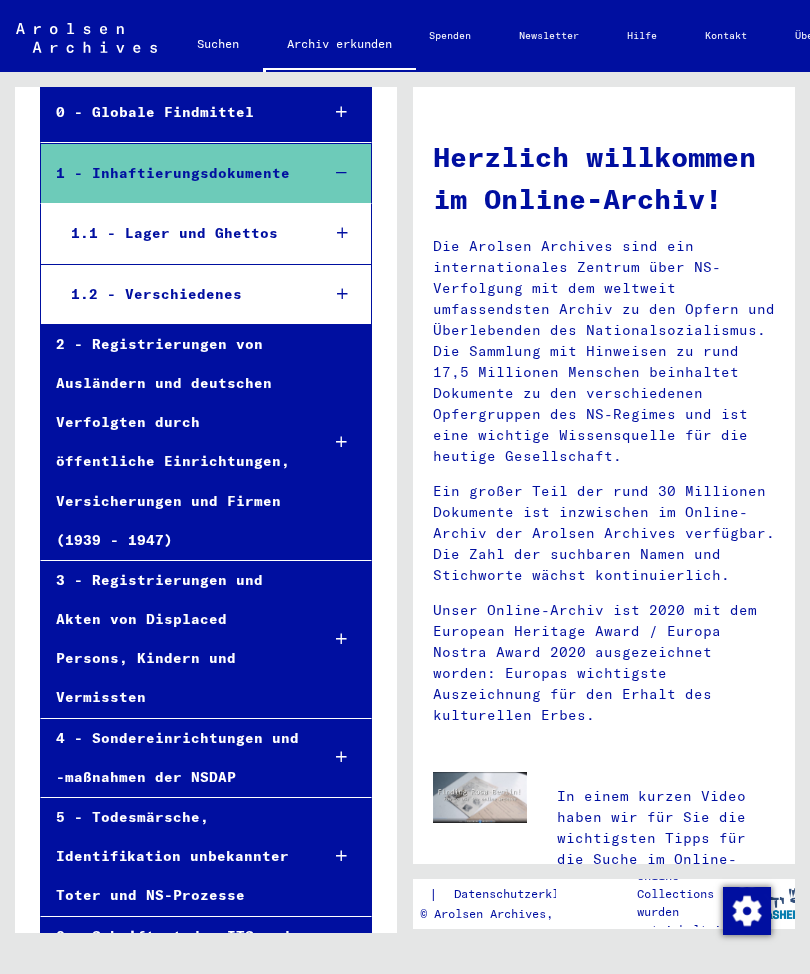 click at bounding box center [342, 442] 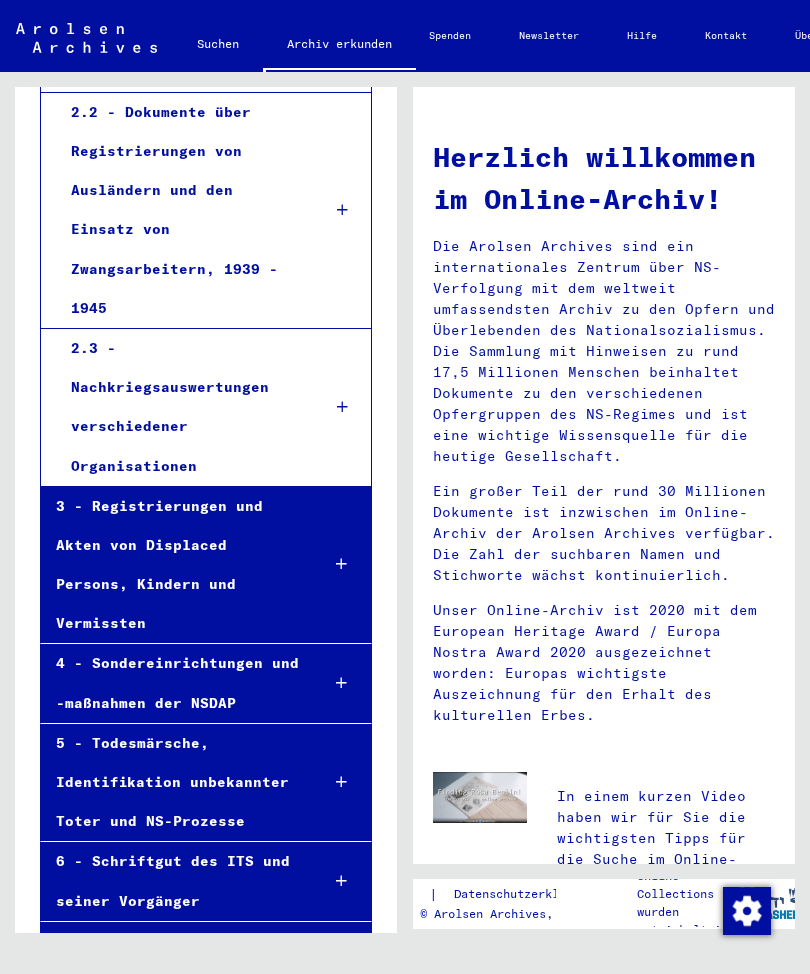 scroll, scrollTop: 823, scrollLeft: 0, axis: vertical 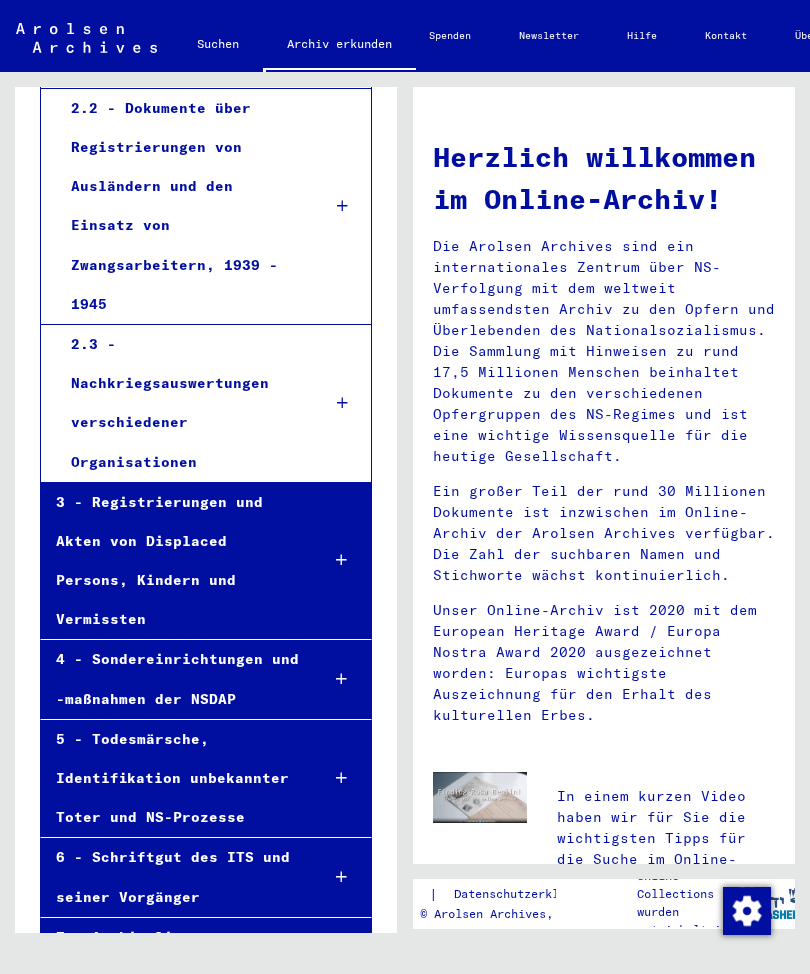 click at bounding box center [342, 403] 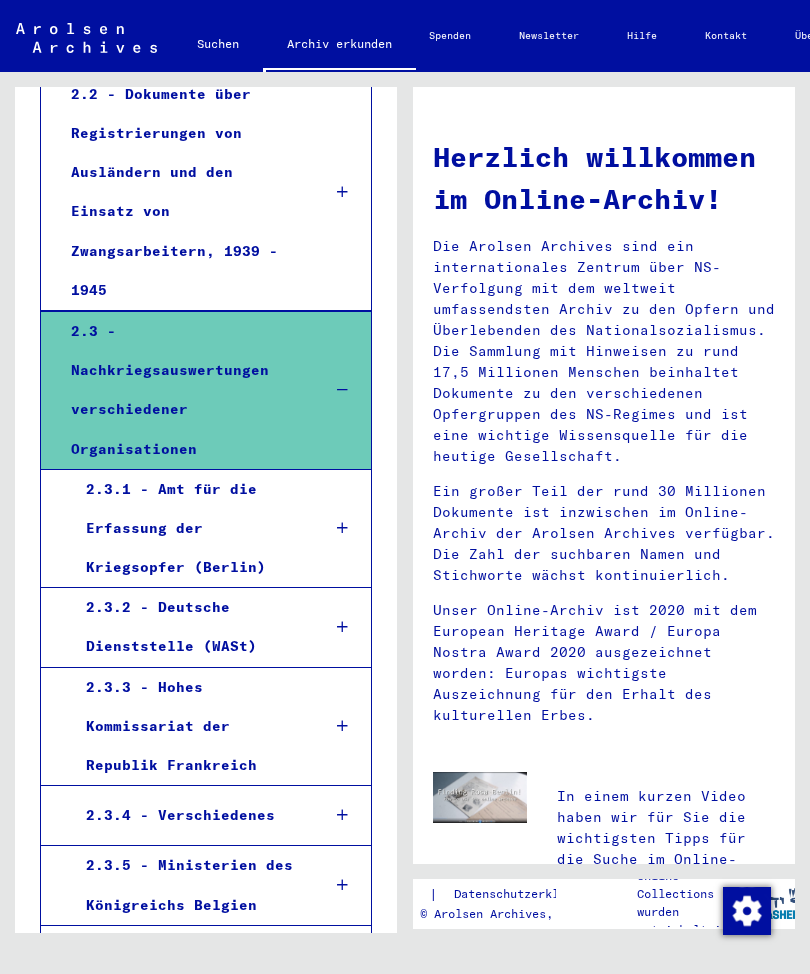 scroll, scrollTop: 846, scrollLeft: 0, axis: vertical 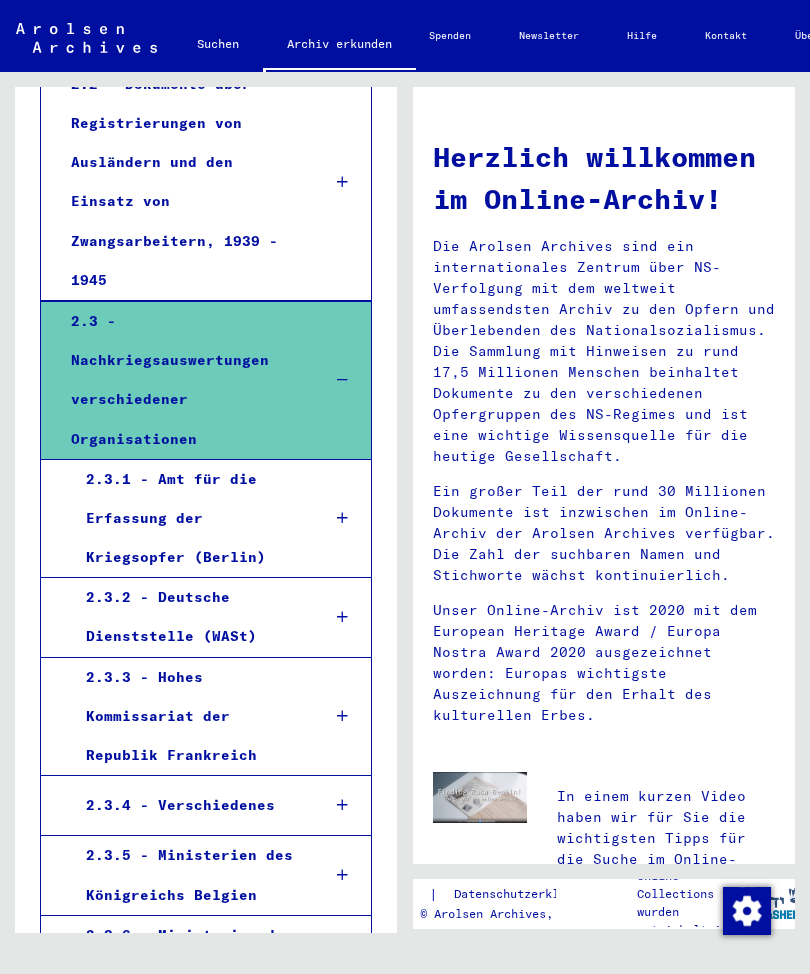 click on "2.3.1 - Amt für die Erfassung der Kriegsopfer (Berlin)" at bounding box center [187, 519] 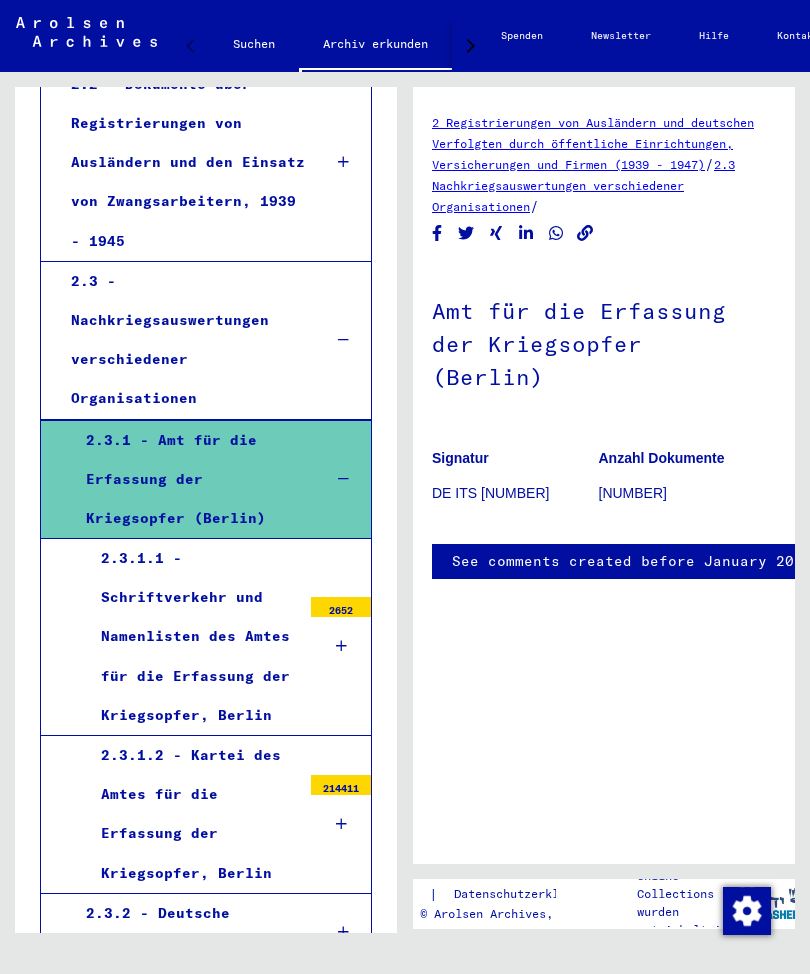 scroll, scrollTop: 0, scrollLeft: 6, axis: horizontal 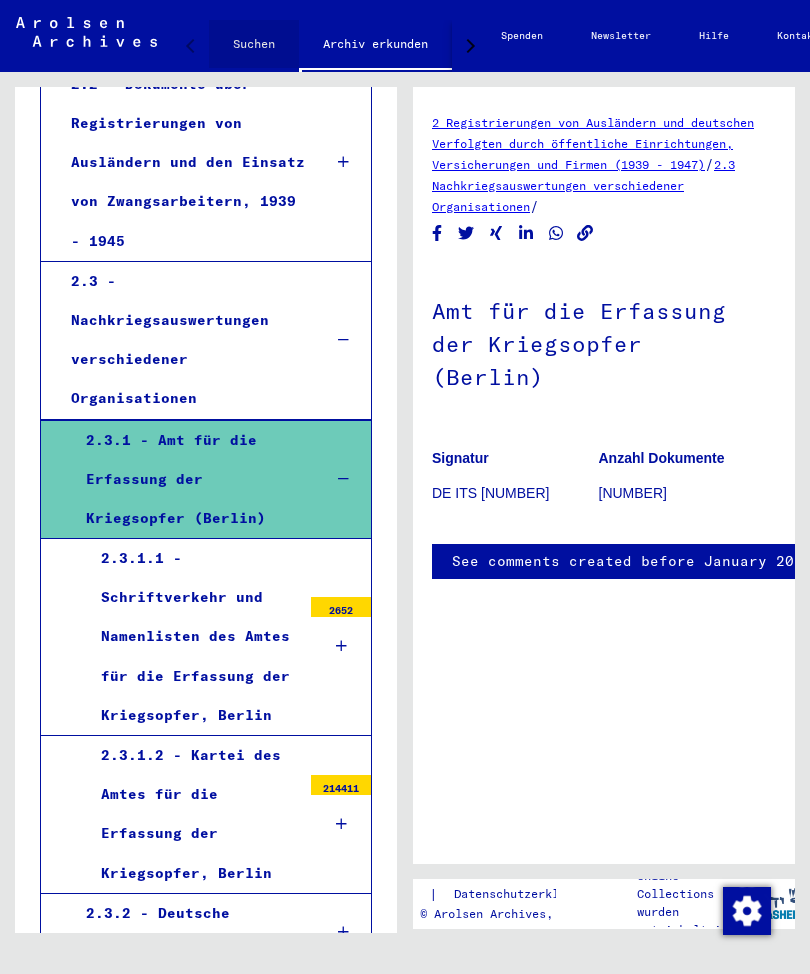 click on "Suchen" 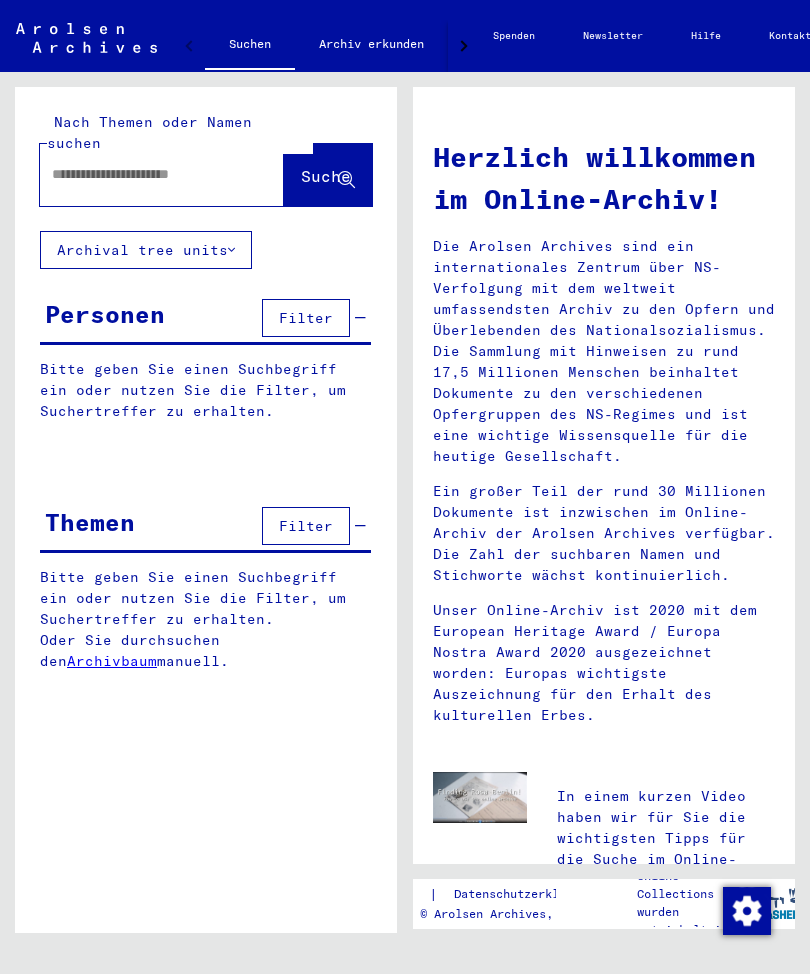 click at bounding box center [138, 174] 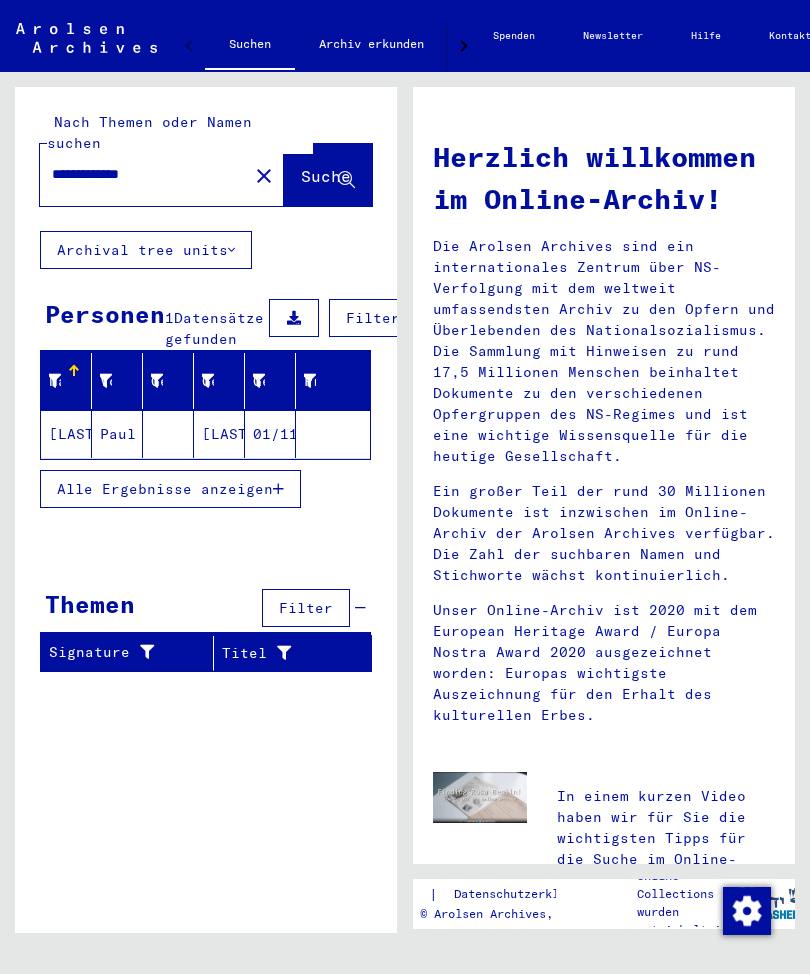 scroll, scrollTop: 25, scrollLeft: 0, axis: vertical 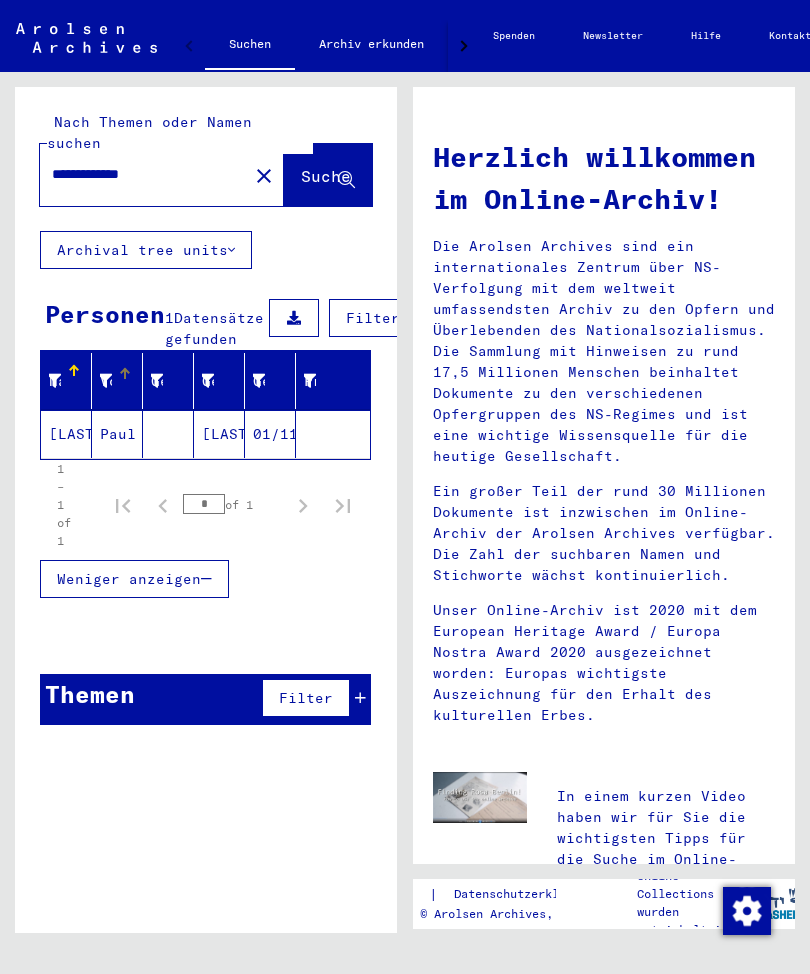 click on "Vorname" at bounding box center (121, 381) 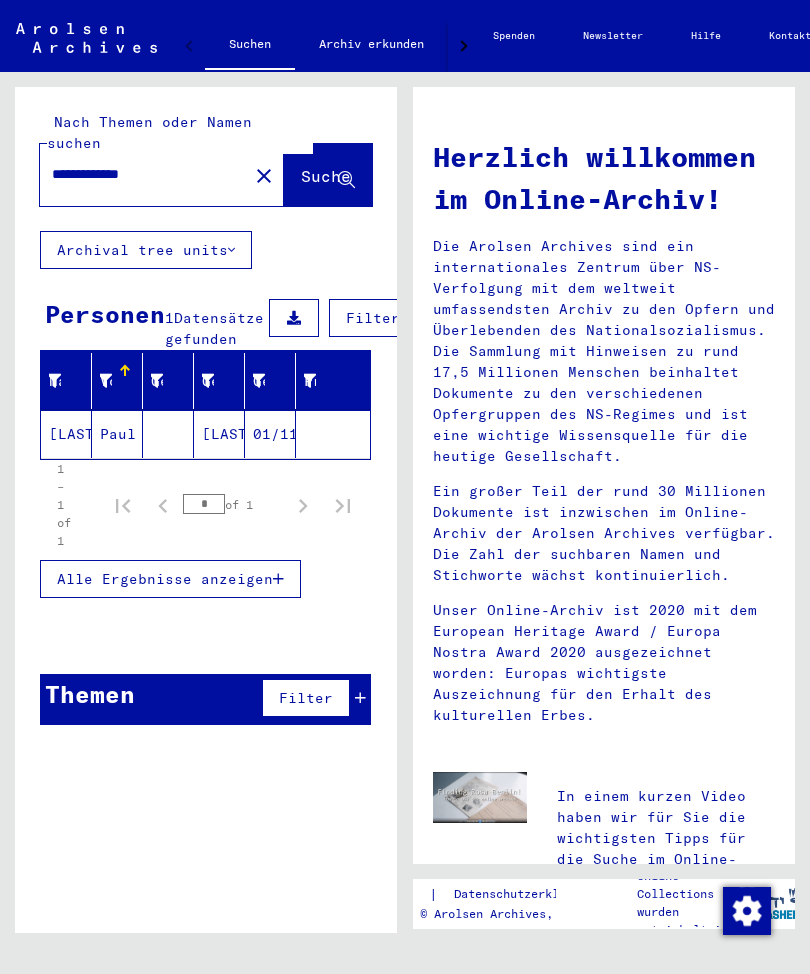 click on "Geburt‏" at bounding box center [223, 381] 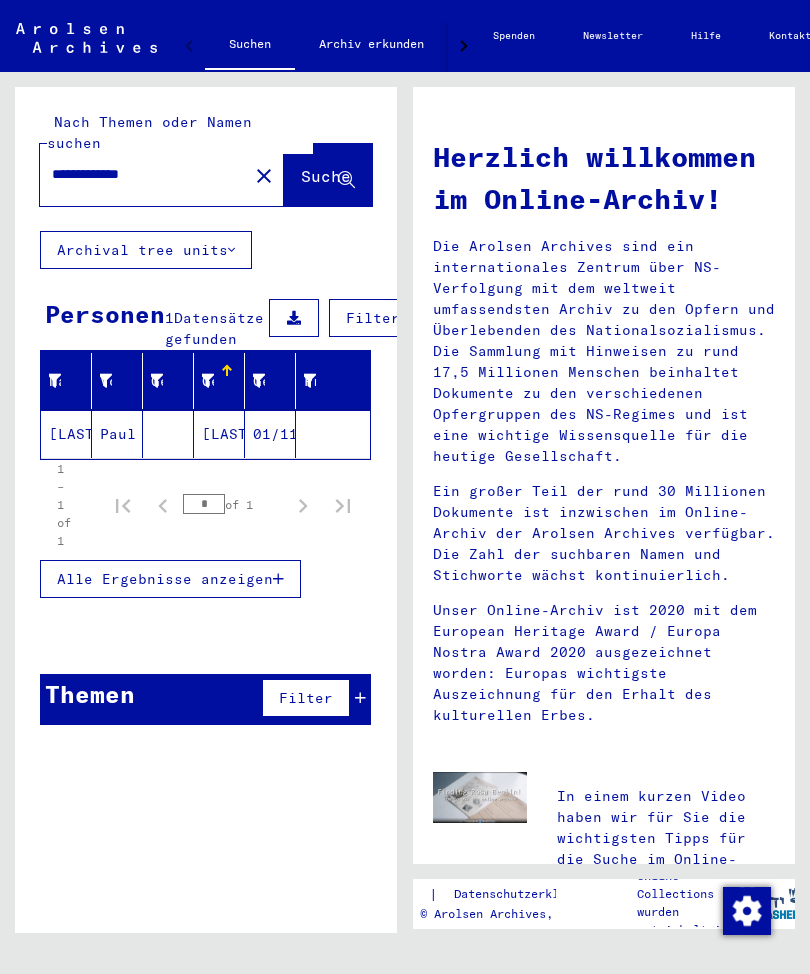 click at bounding box center (258, 381) 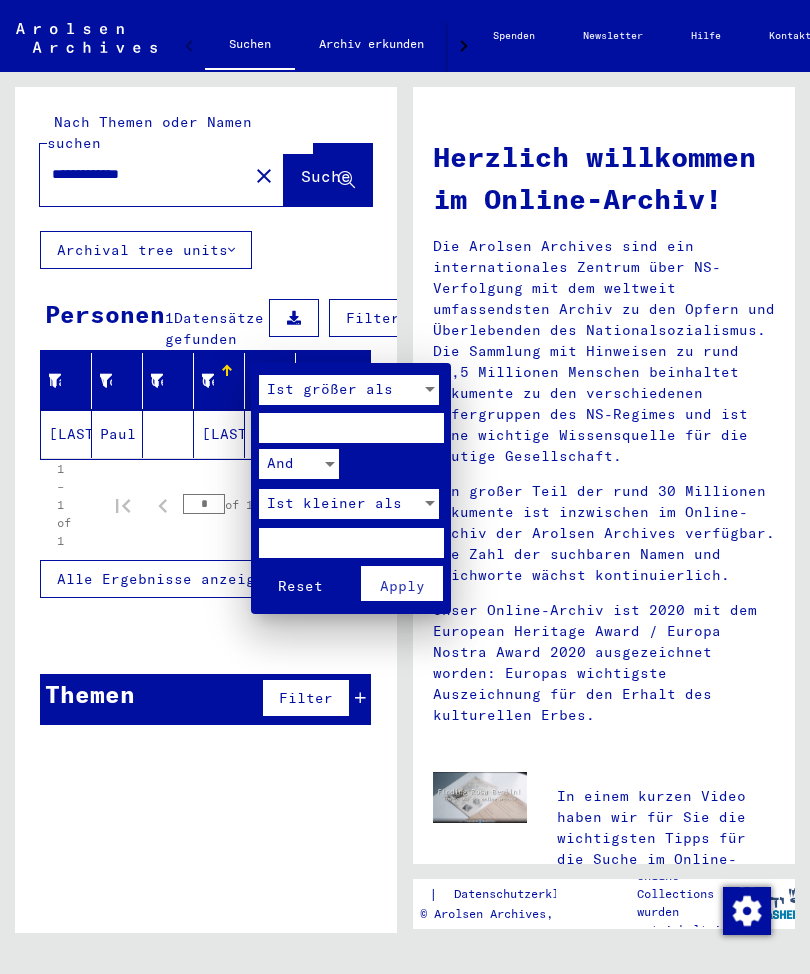 click at bounding box center [405, 487] 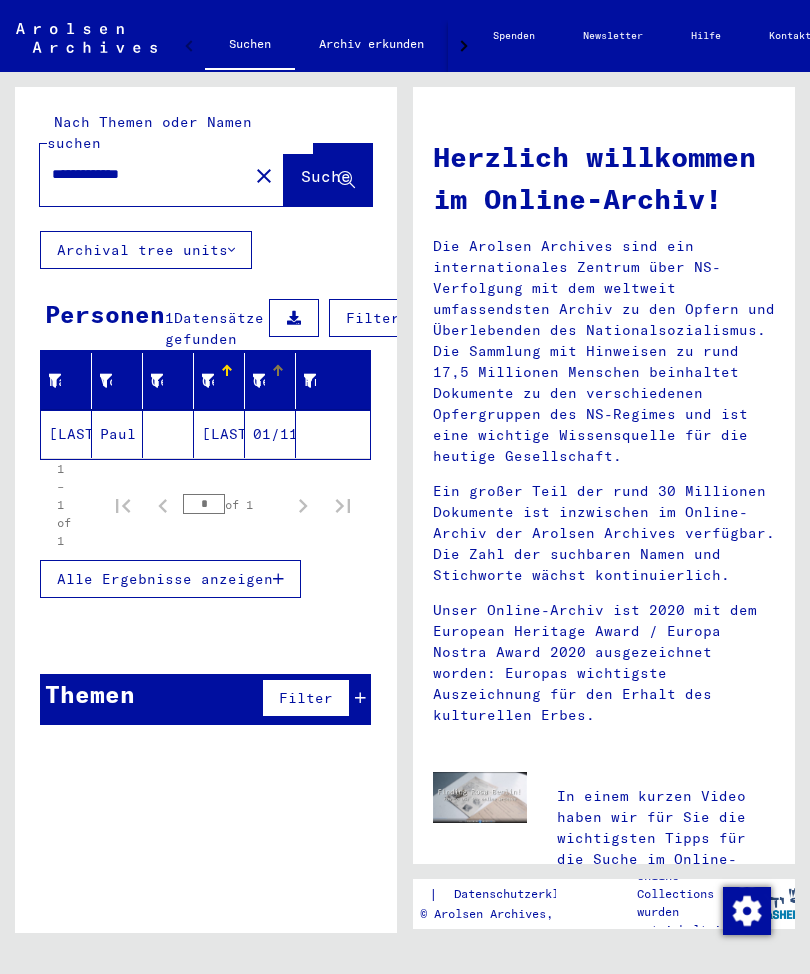 click on "Prisoner #" at bounding box center (325, 381) 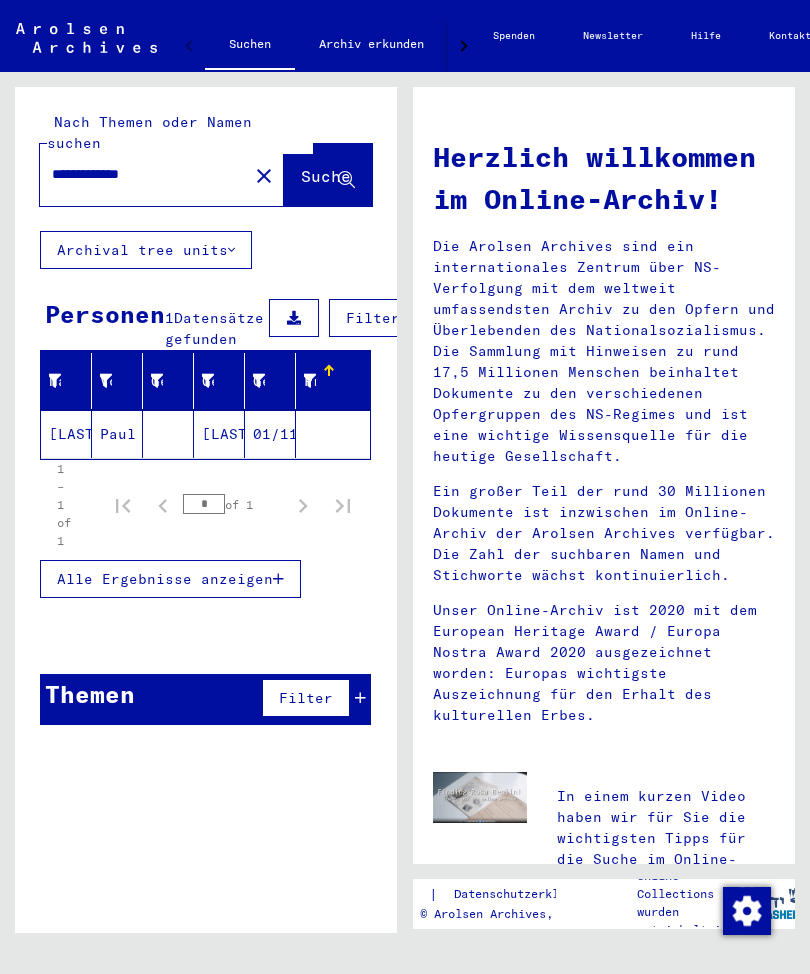 scroll, scrollTop: 0, scrollLeft: 0, axis: both 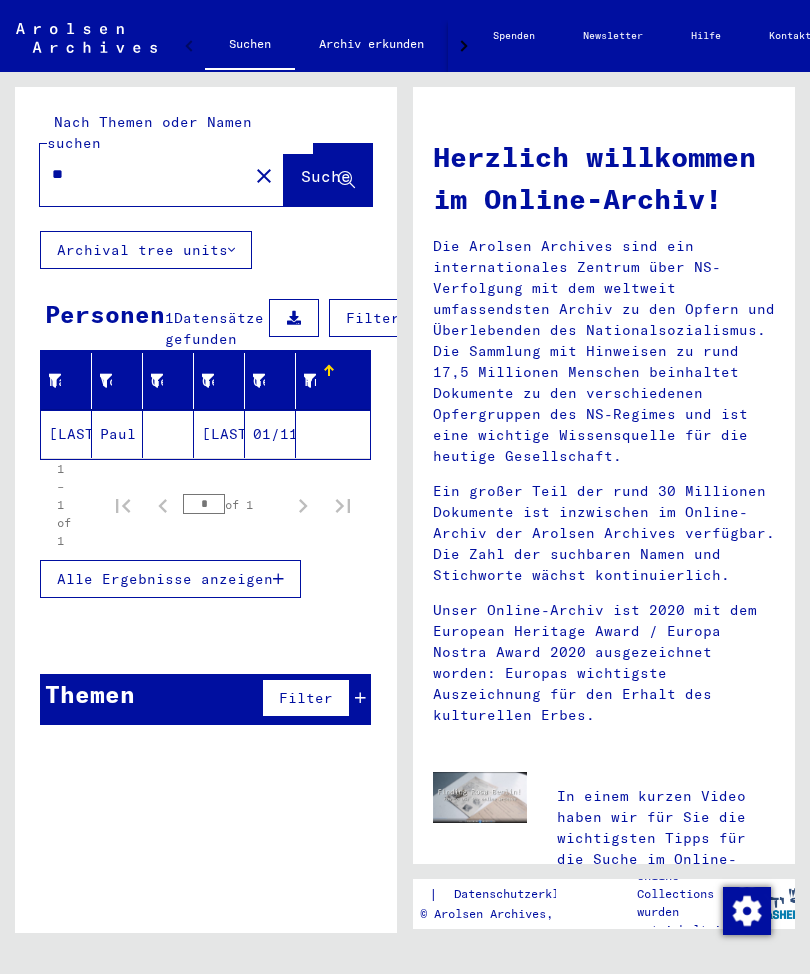 type on "*" 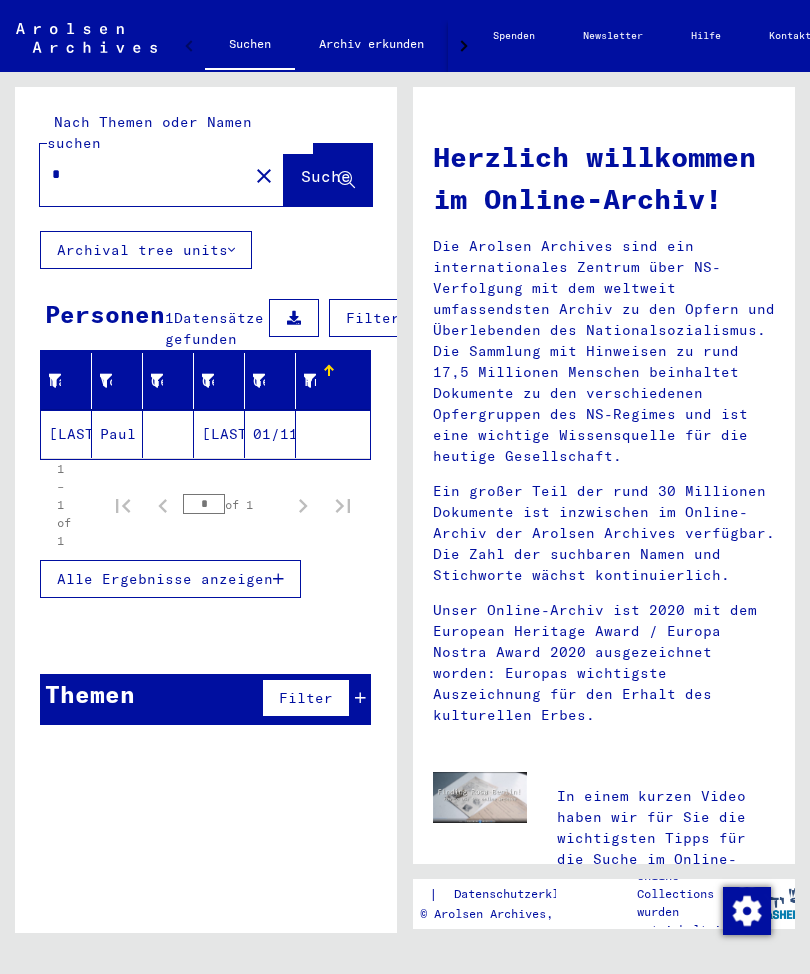 type 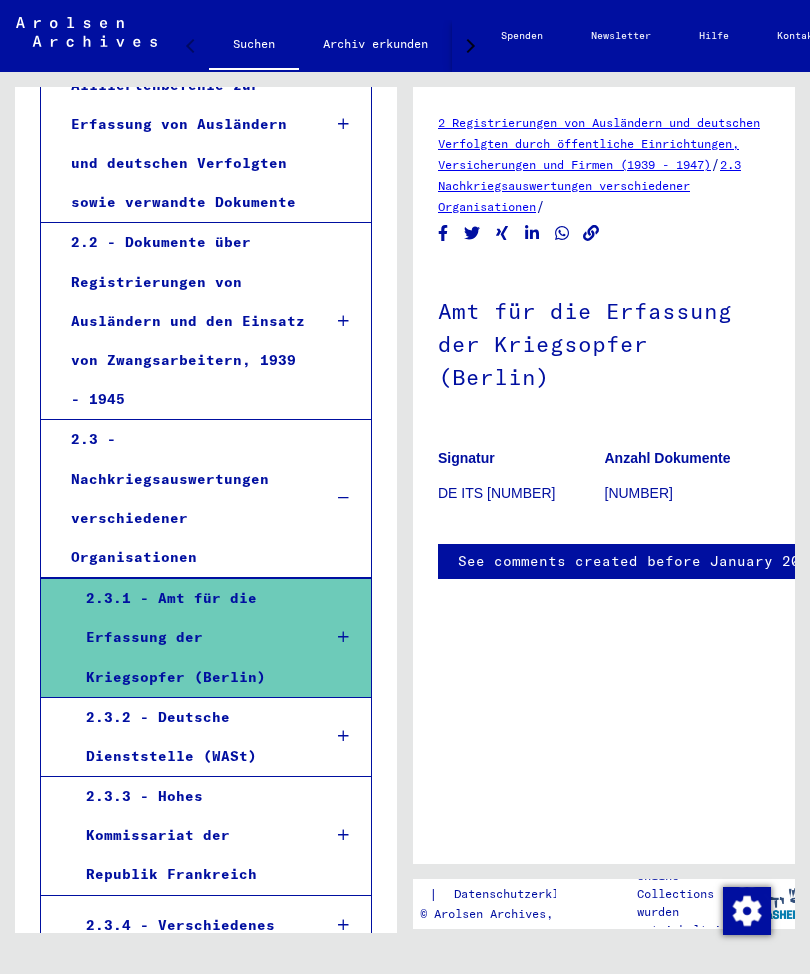 scroll, scrollTop: 566, scrollLeft: 0, axis: vertical 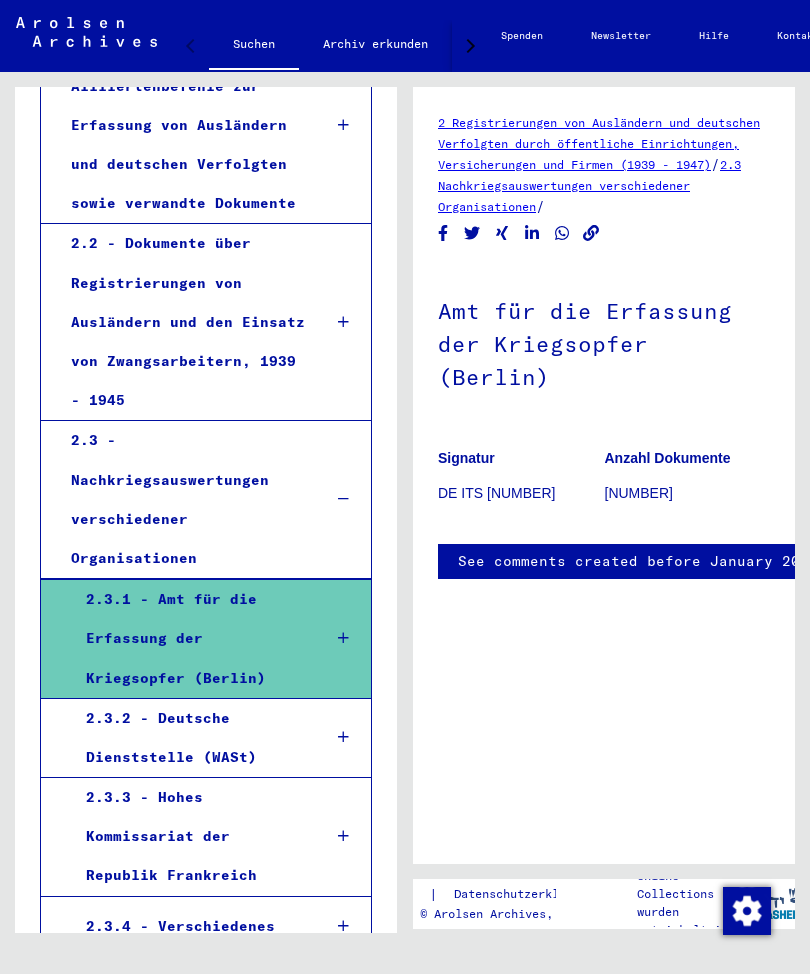 click on "2.2 - Dokumente über Registrierungen von Ausländern und den Einsatz von Zwangsarbeitern, 1939 - 1945" at bounding box center (181, 322) 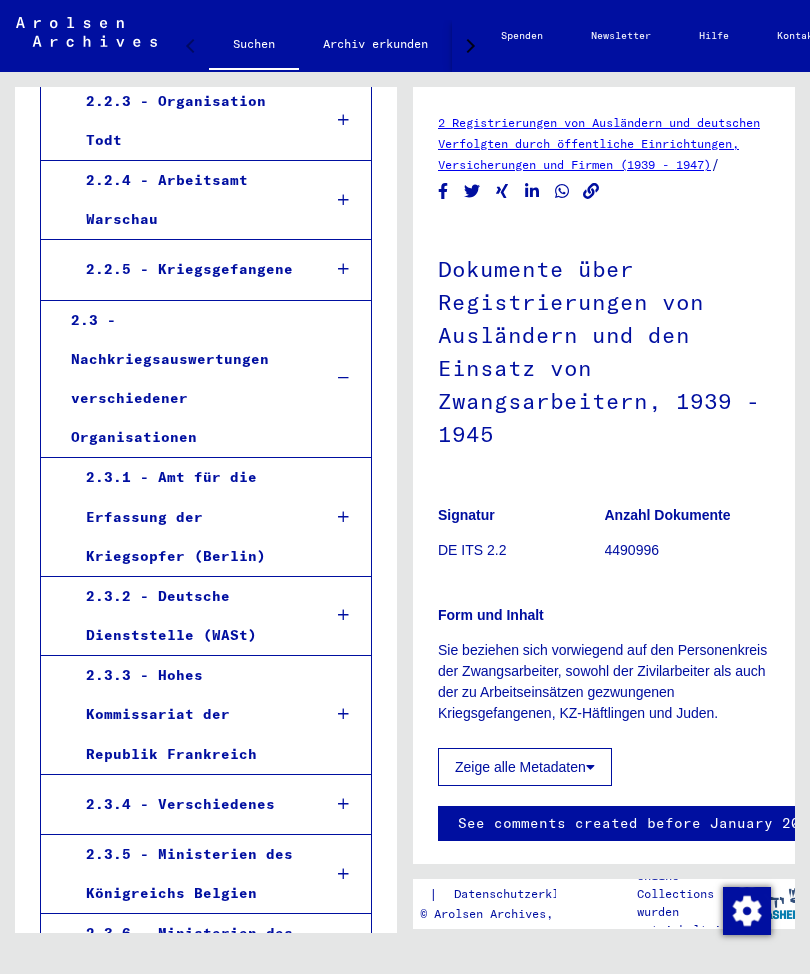 scroll, scrollTop: 1422, scrollLeft: 0, axis: vertical 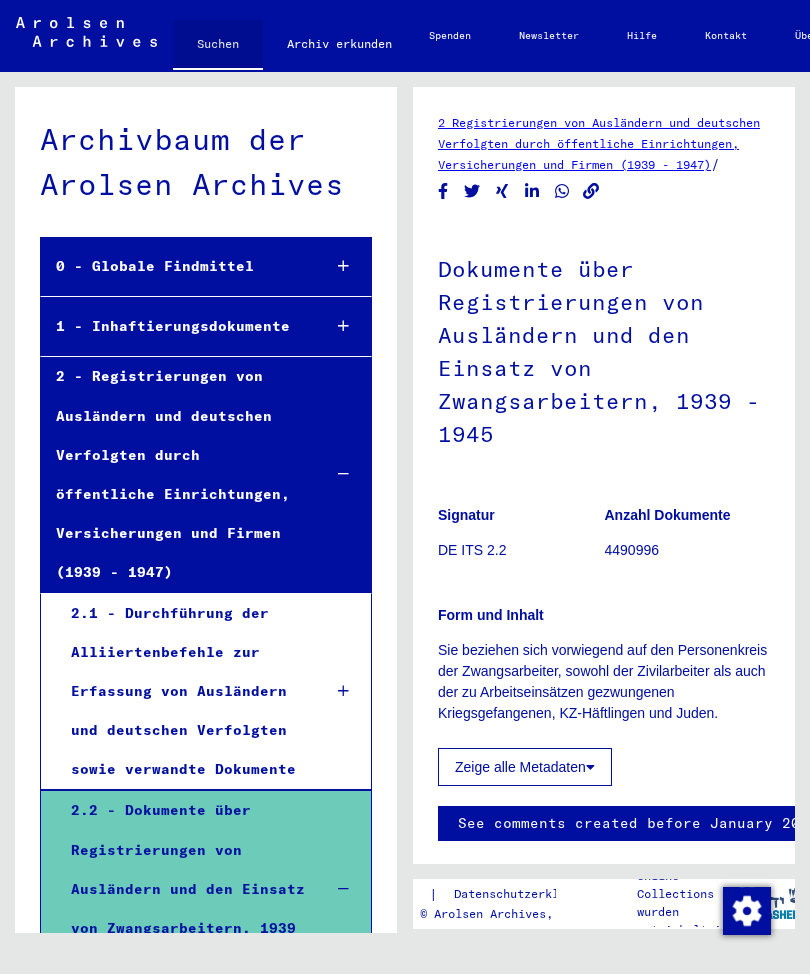 click on "Suchen" 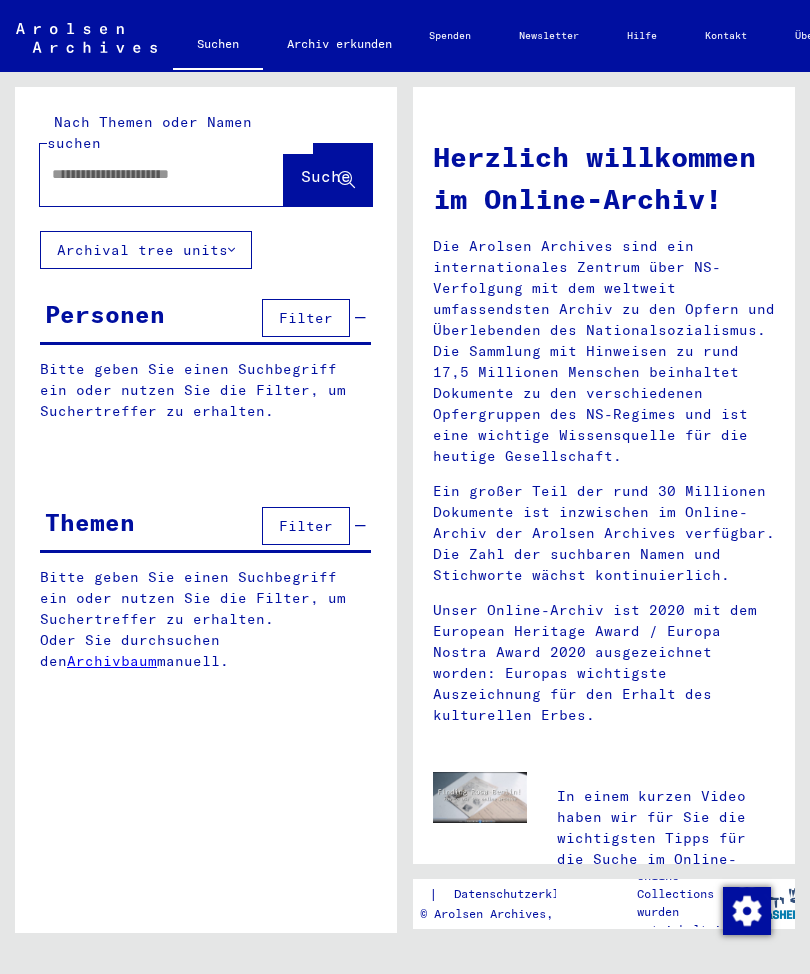 click at bounding box center (138, 174) 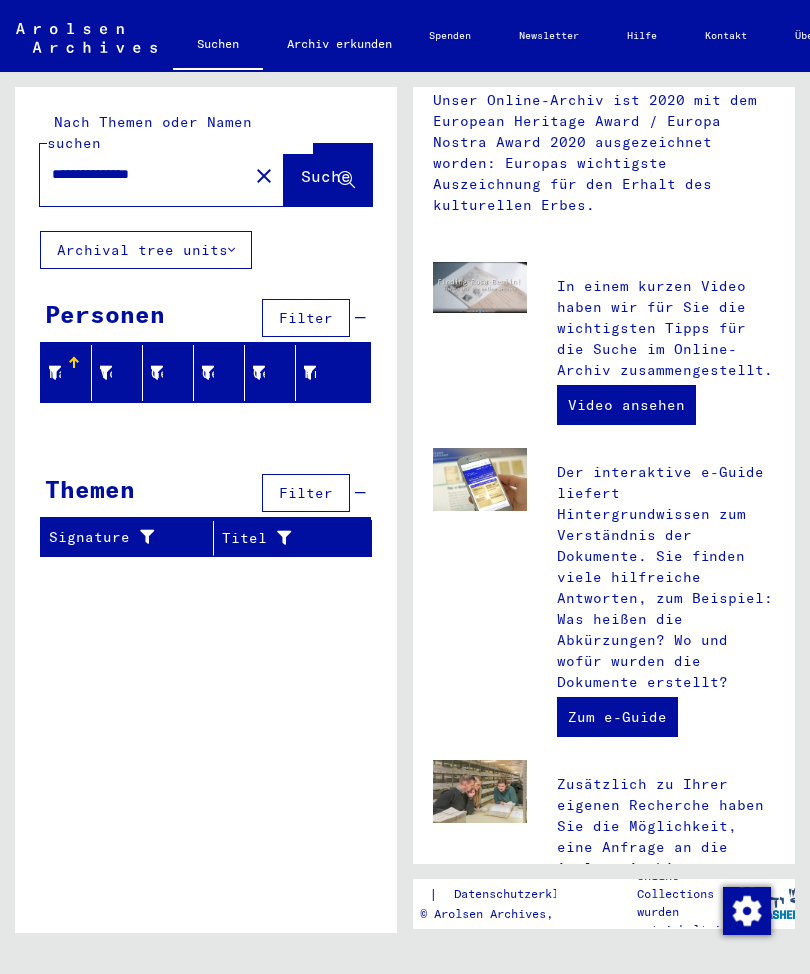type on "**********" 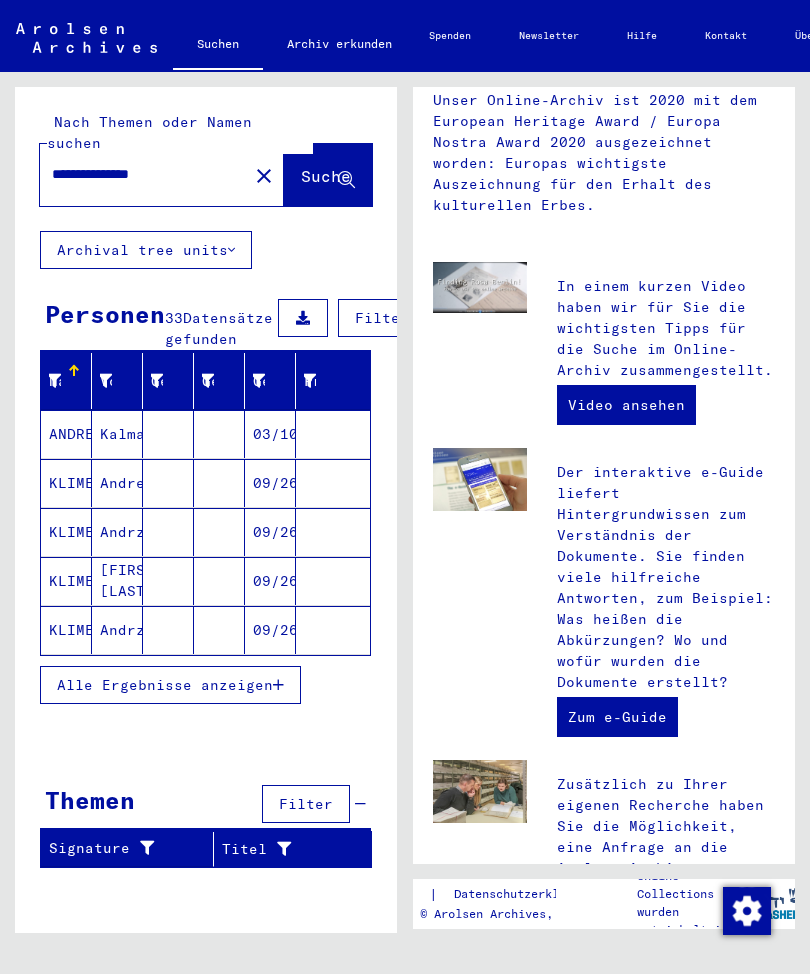 click on "Andrej" at bounding box center (117, 532) 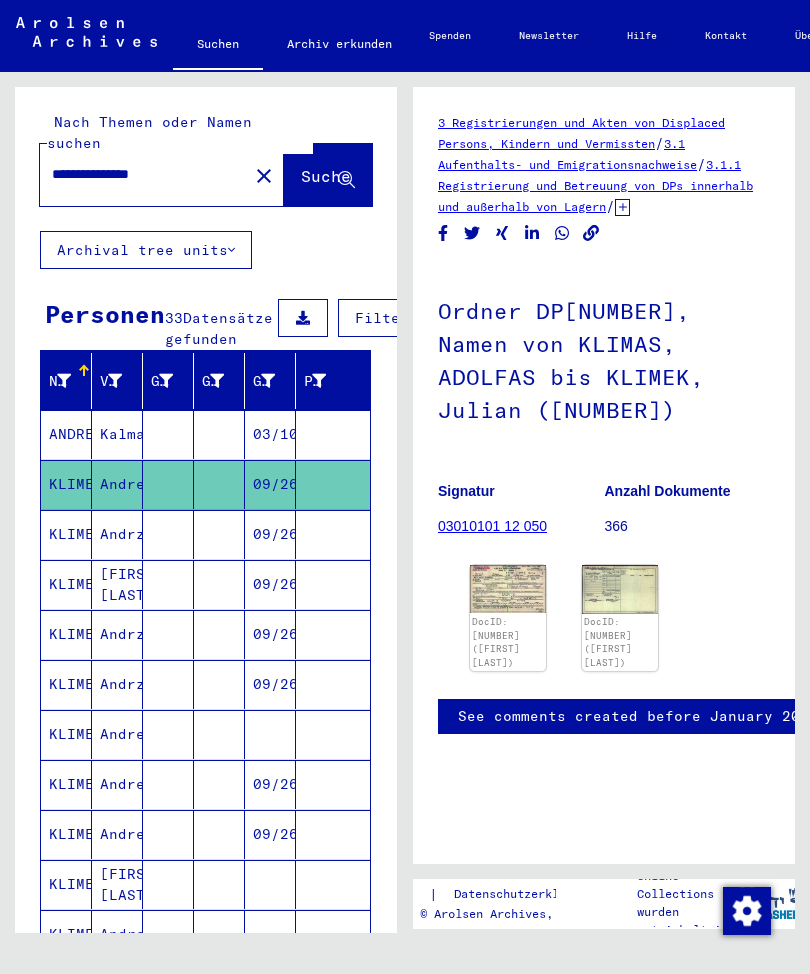 click on "DocID: [NUMBER] ([FIRST] [LAST])" 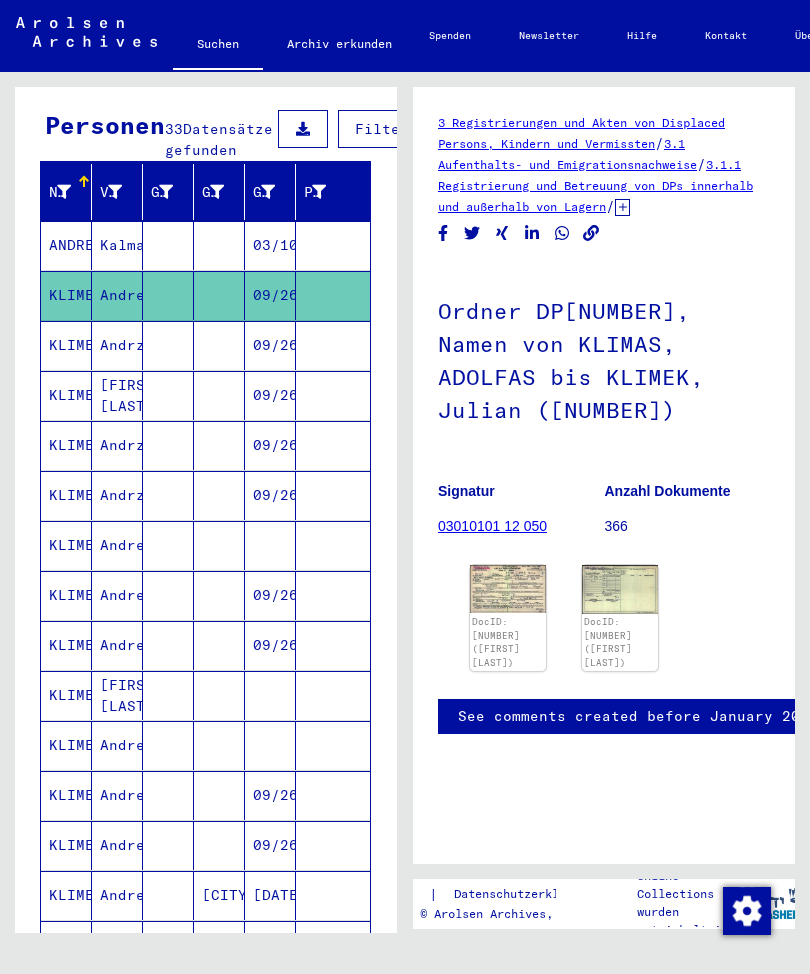 scroll, scrollTop: 191, scrollLeft: 0, axis: vertical 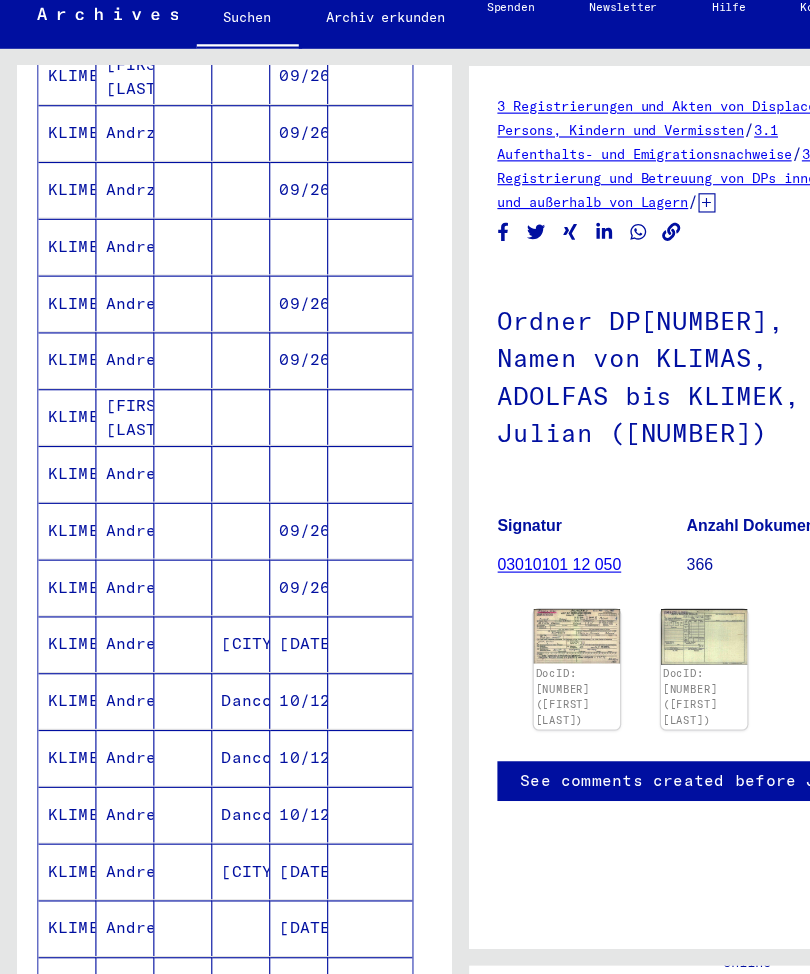 click on "Andreas" at bounding box center [110, 346] 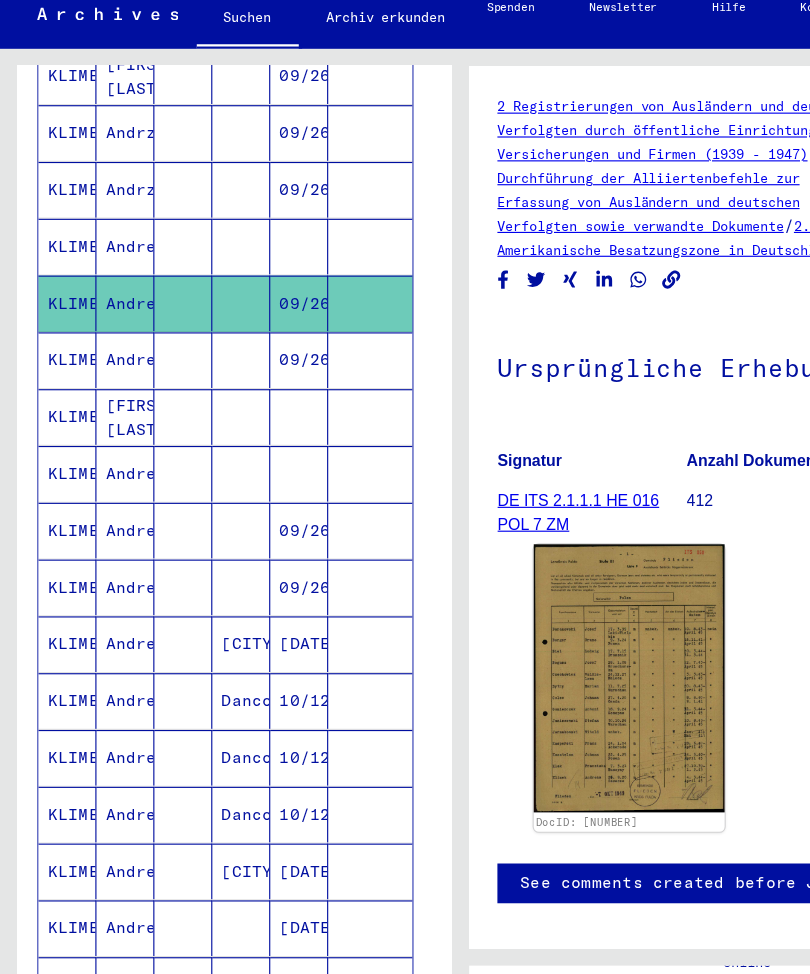 scroll, scrollTop: 0, scrollLeft: 0, axis: both 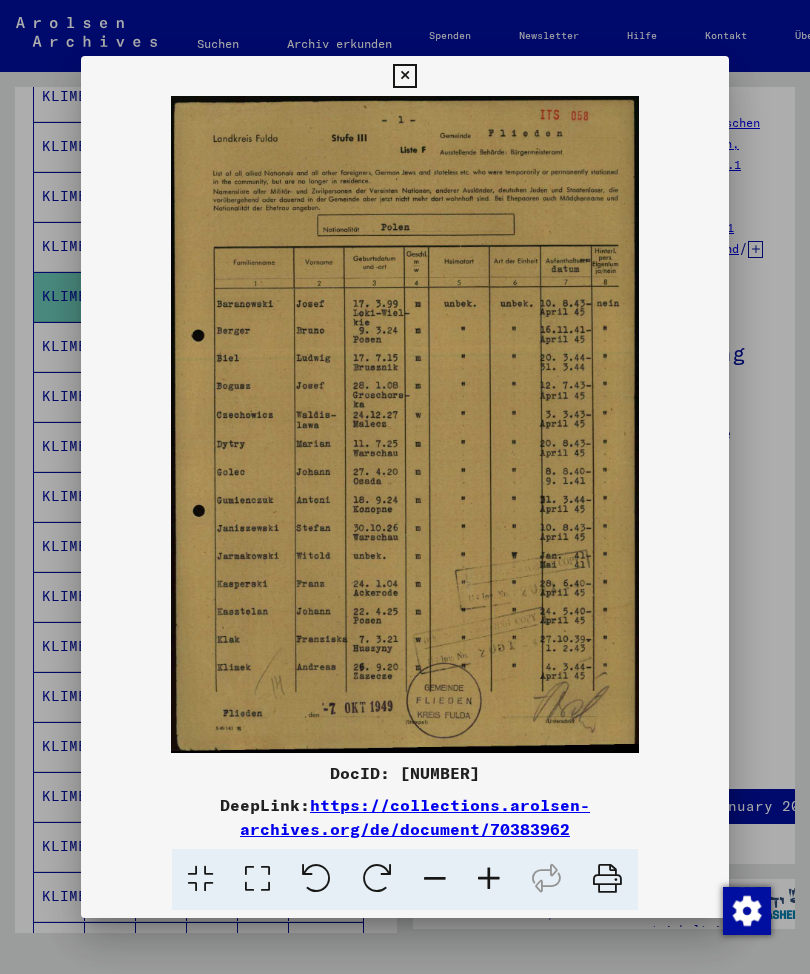 click at bounding box center (404, 76) 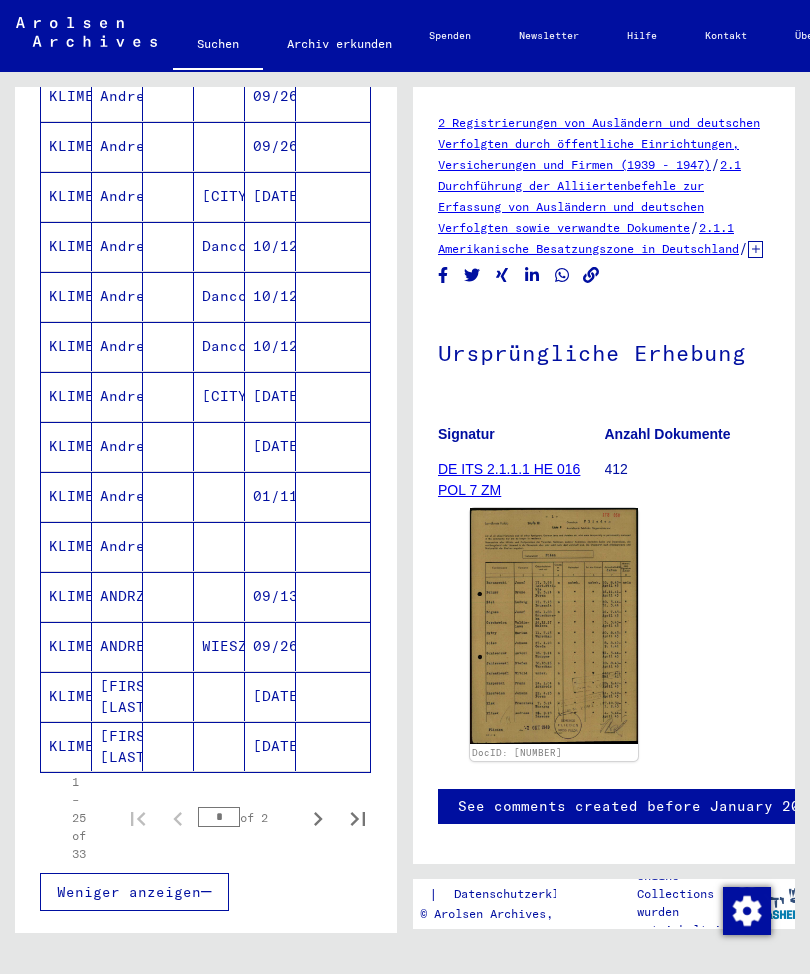 scroll, scrollTop: 890, scrollLeft: 0, axis: vertical 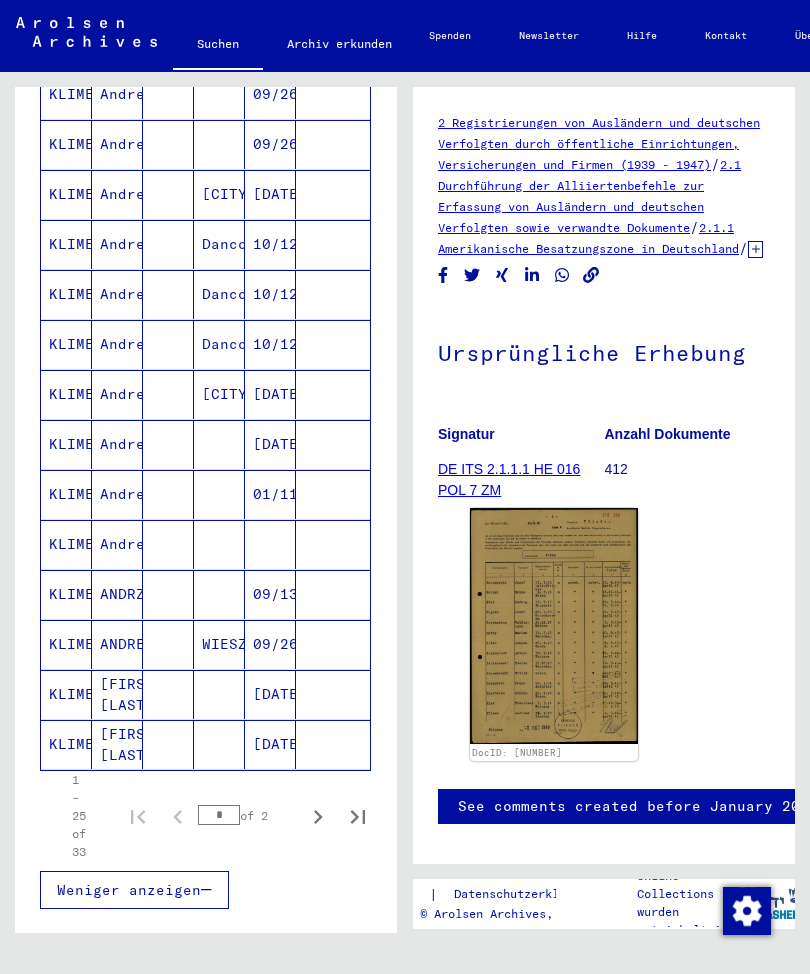 click on "KLIMEK" at bounding box center (66, 494) 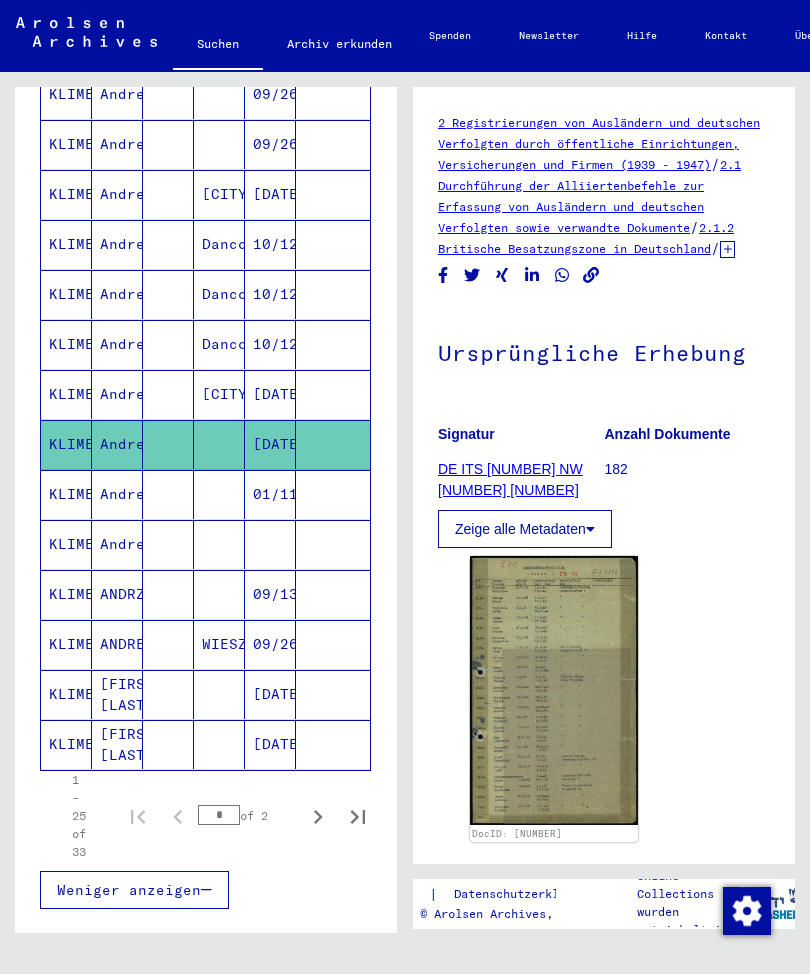 scroll, scrollTop: 0, scrollLeft: 0, axis: both 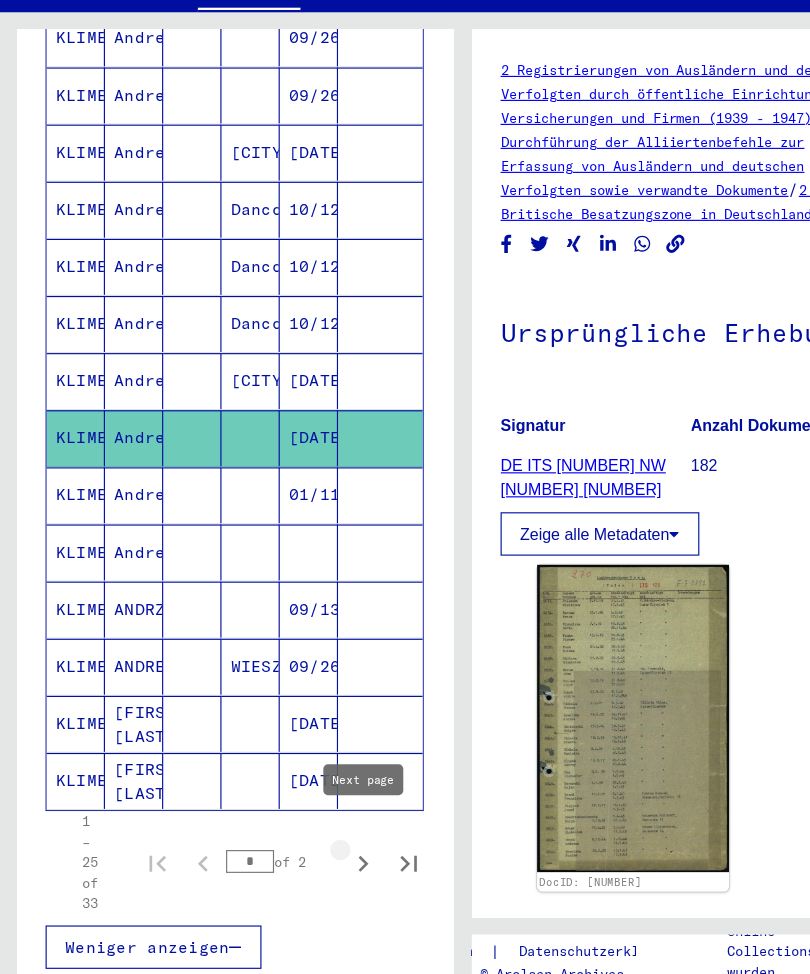 click 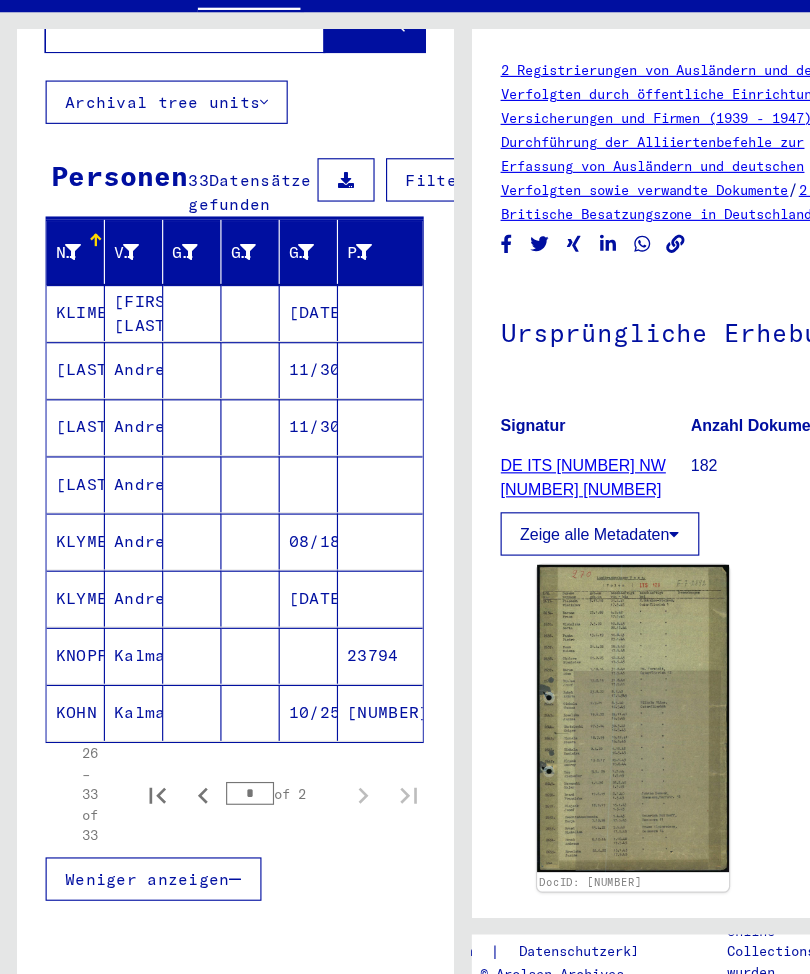 click on "Andrej" at bounding box center (117, 485) 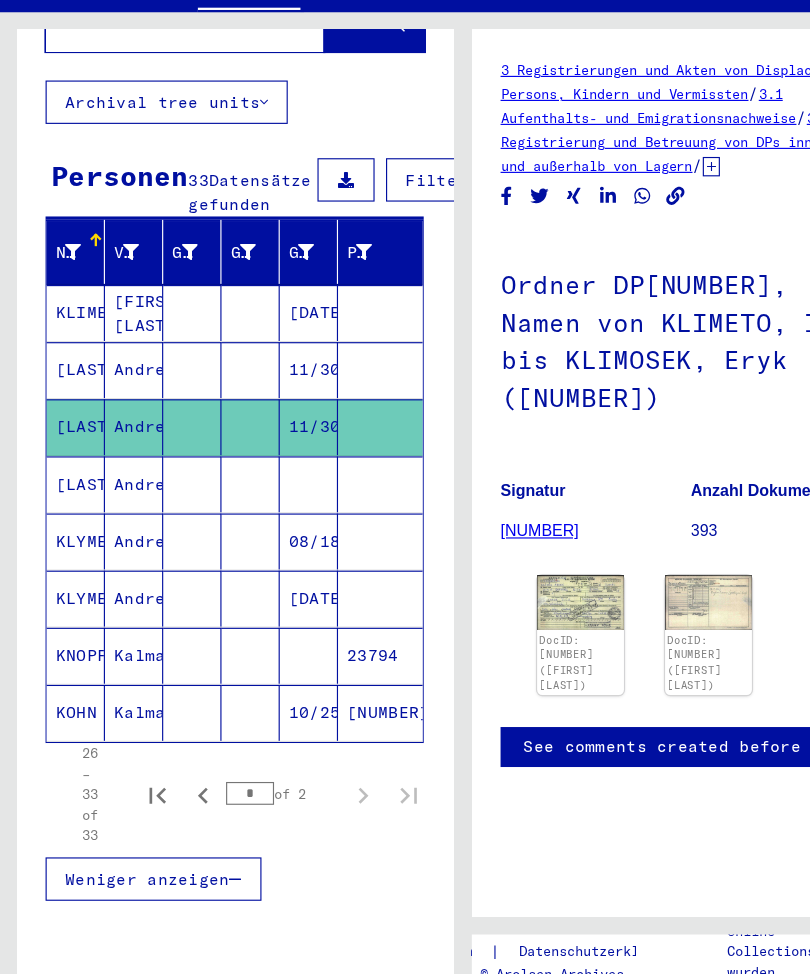 scroll, scrollTop: 0, scrollLeft: 0, axis: both 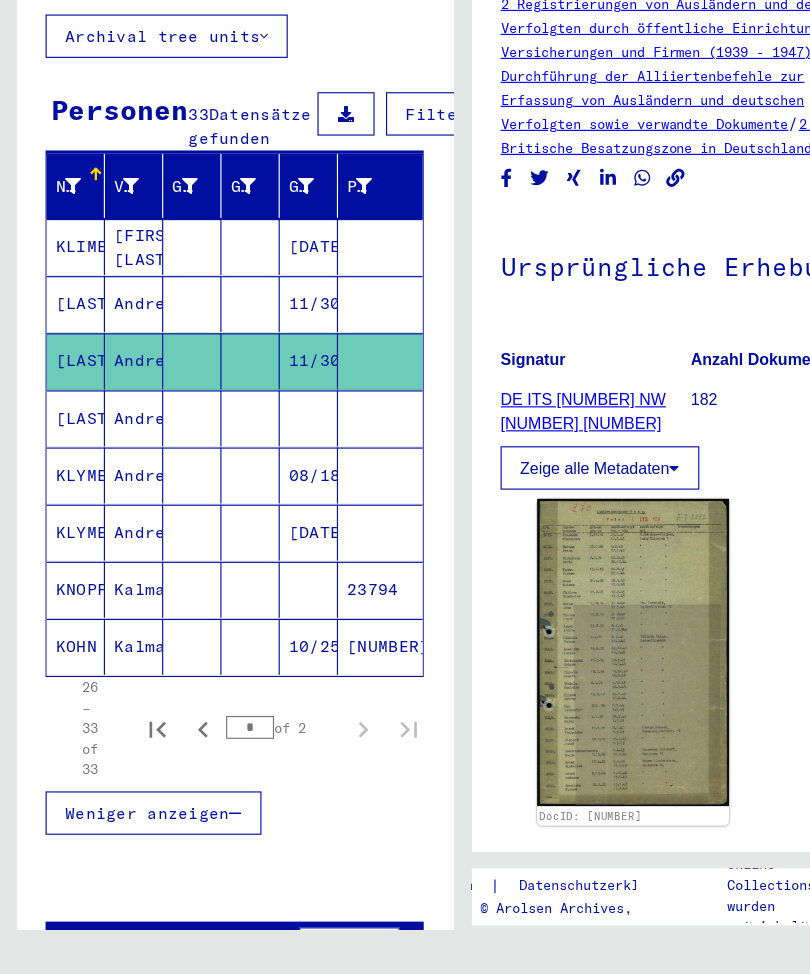click on "Andrej" at bounding box center [117, 585] 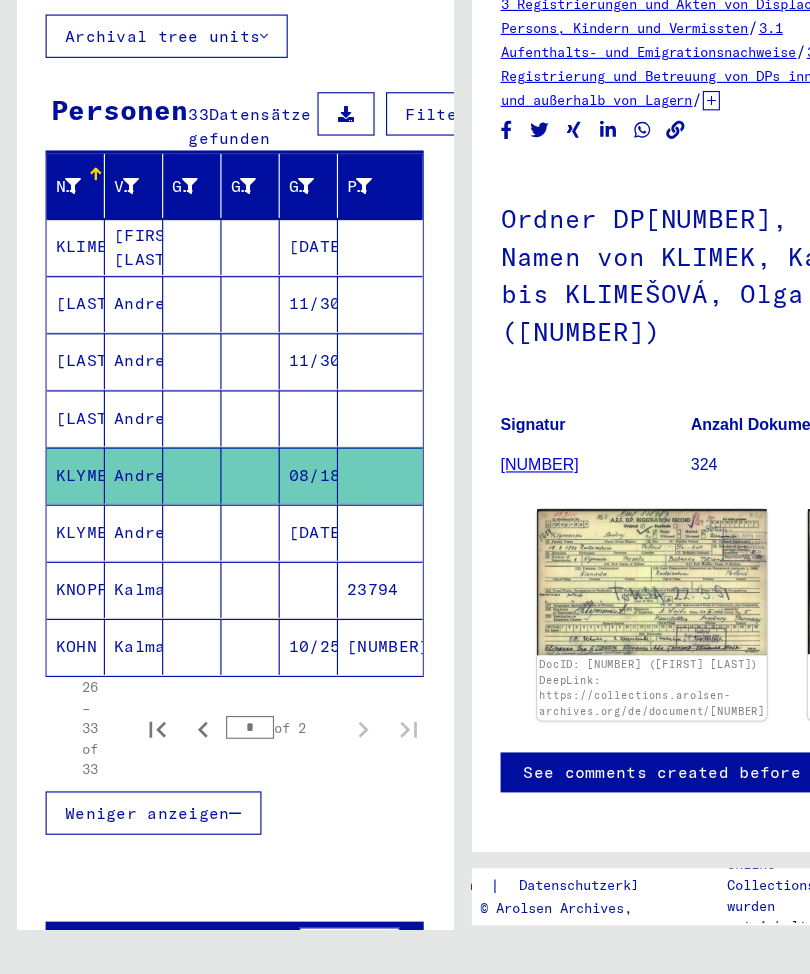 scroll, scrollTop: 0, scrollLeft: 0, axis: both 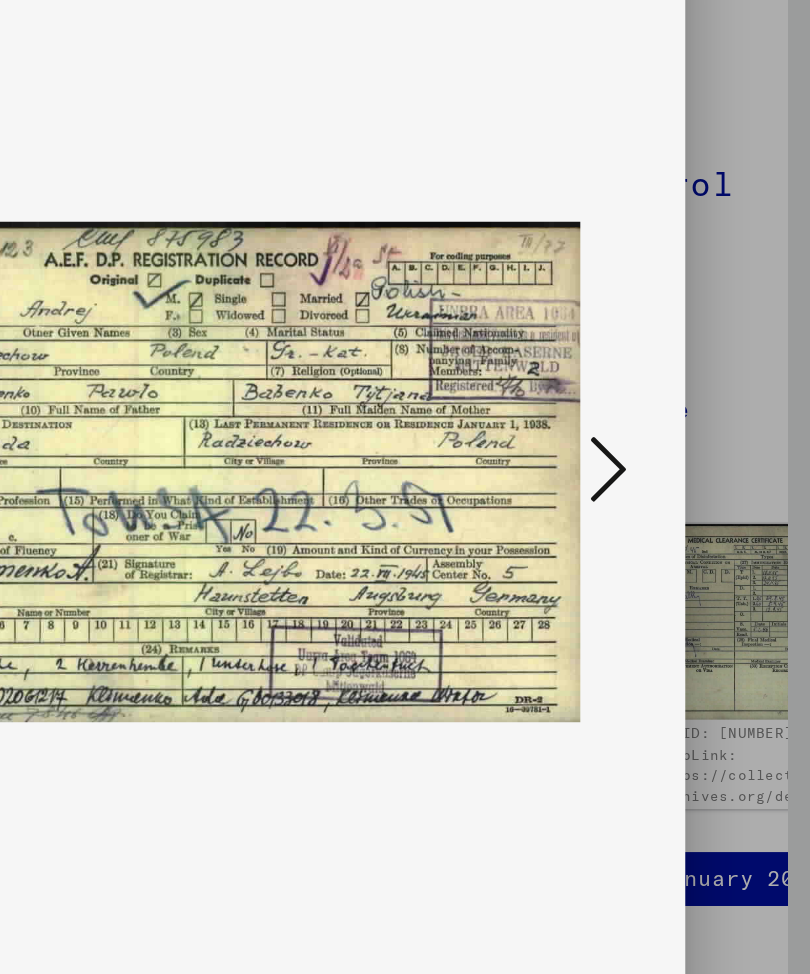 click at bounding box center (679, 411) 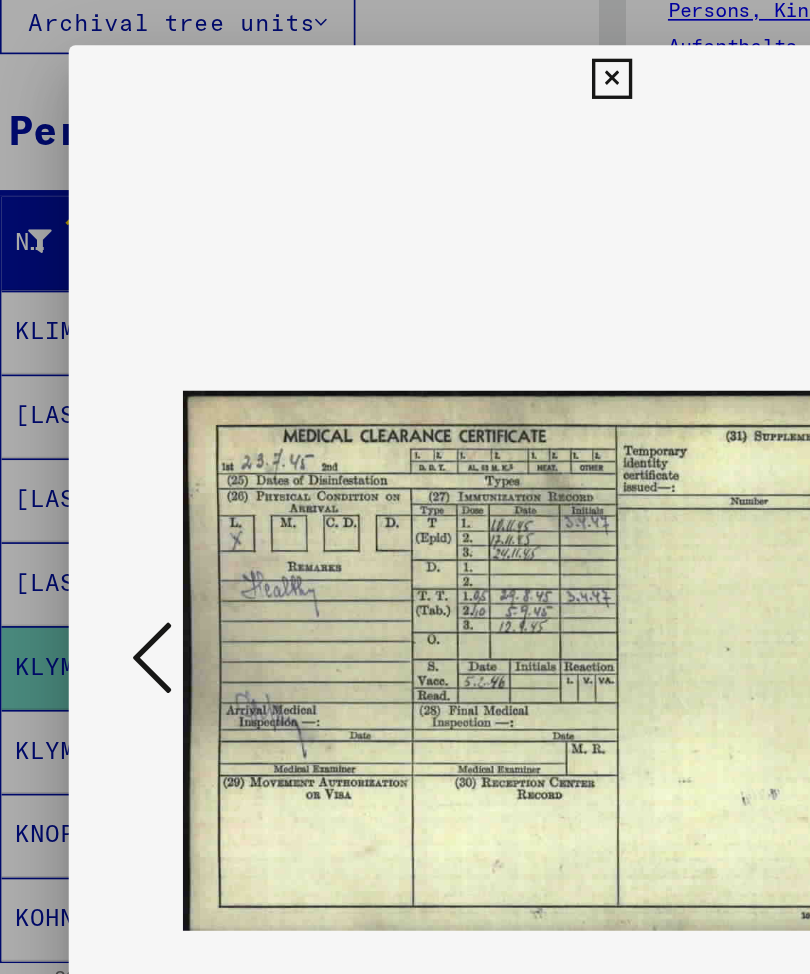 click at bounding box center (131, 411) 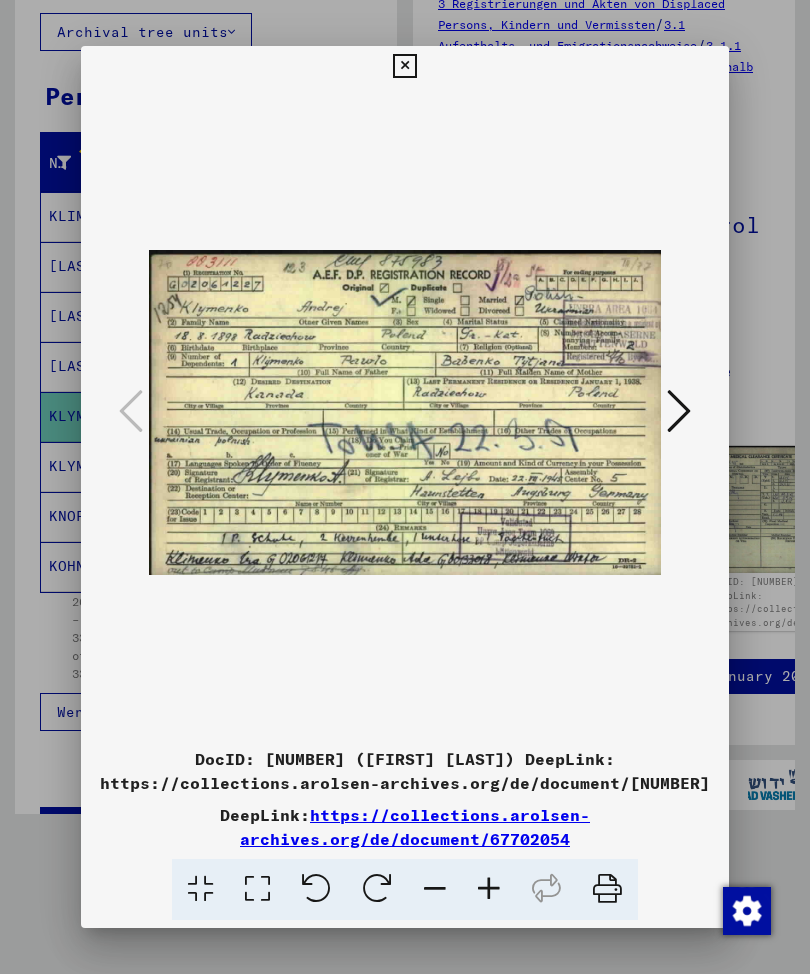 click at bounding box center [404, 66] 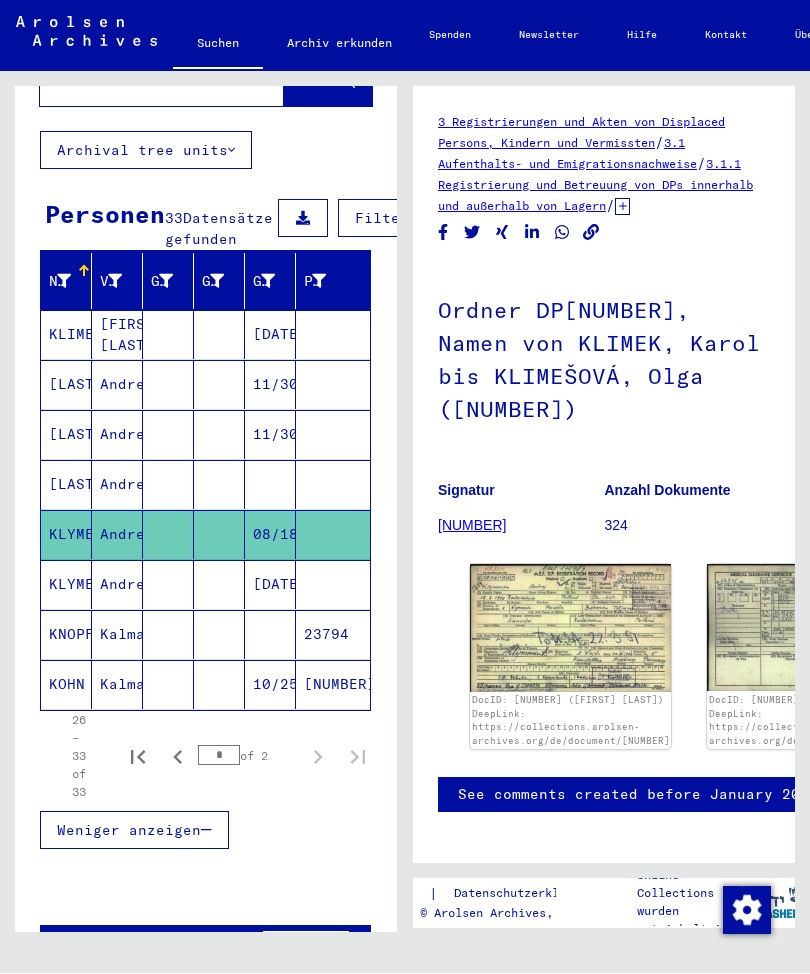 click at bounding box center [168, 435] 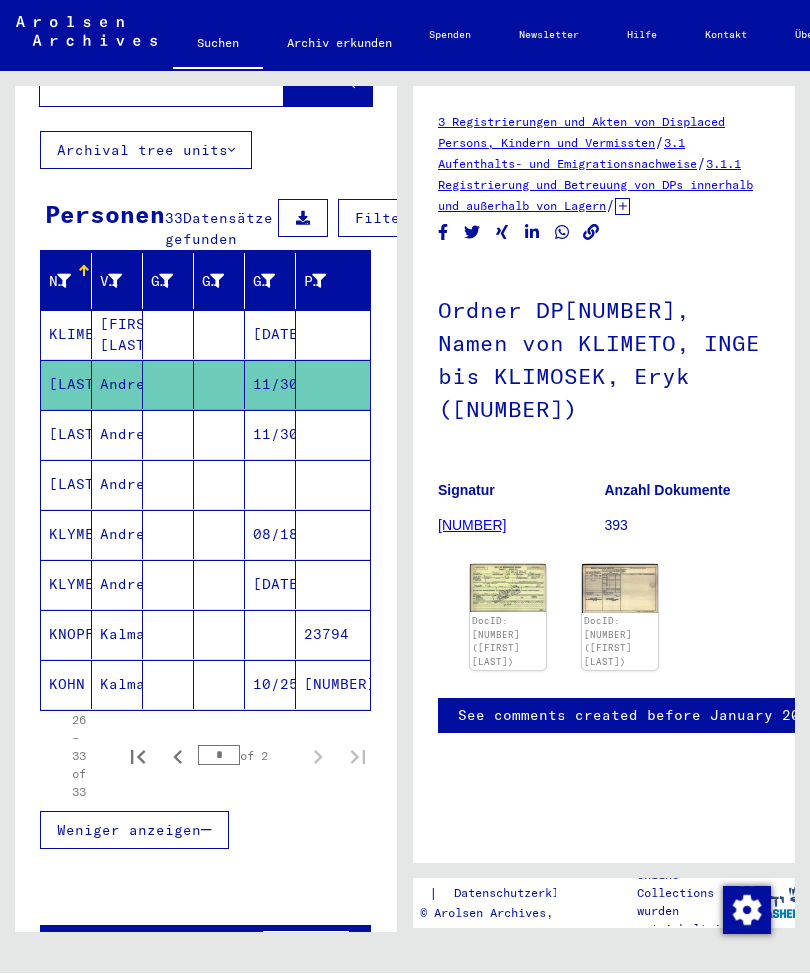 scroll, scrollTop: 0, scrollLeft: 0, axis: both 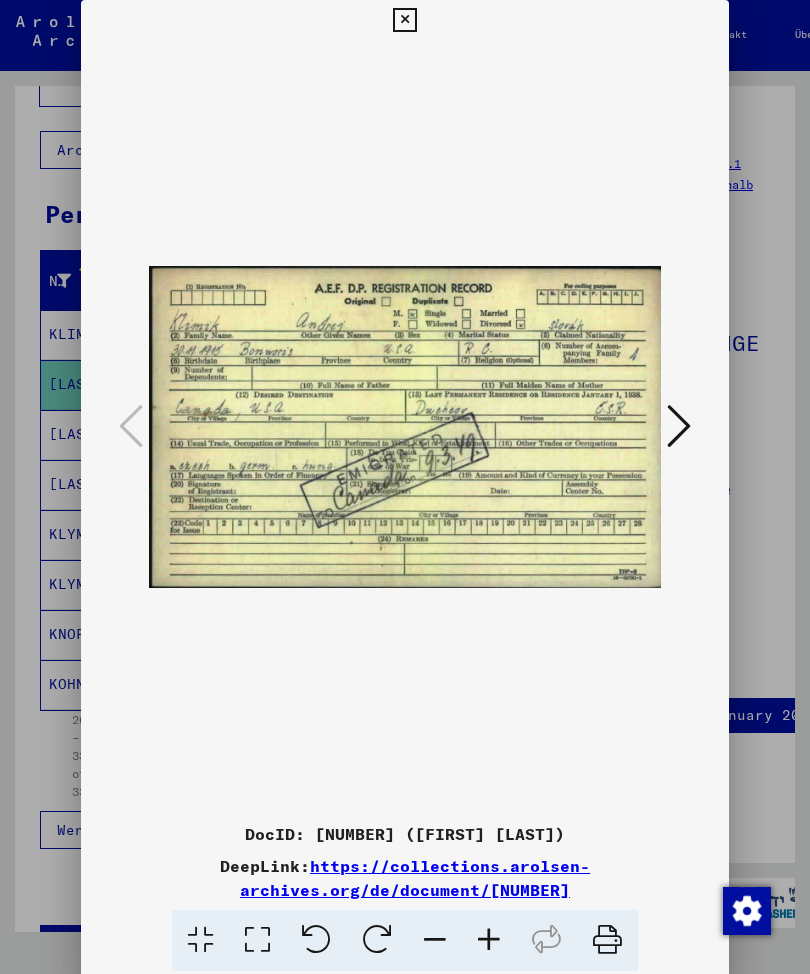 click at bounding box center (404, 20) 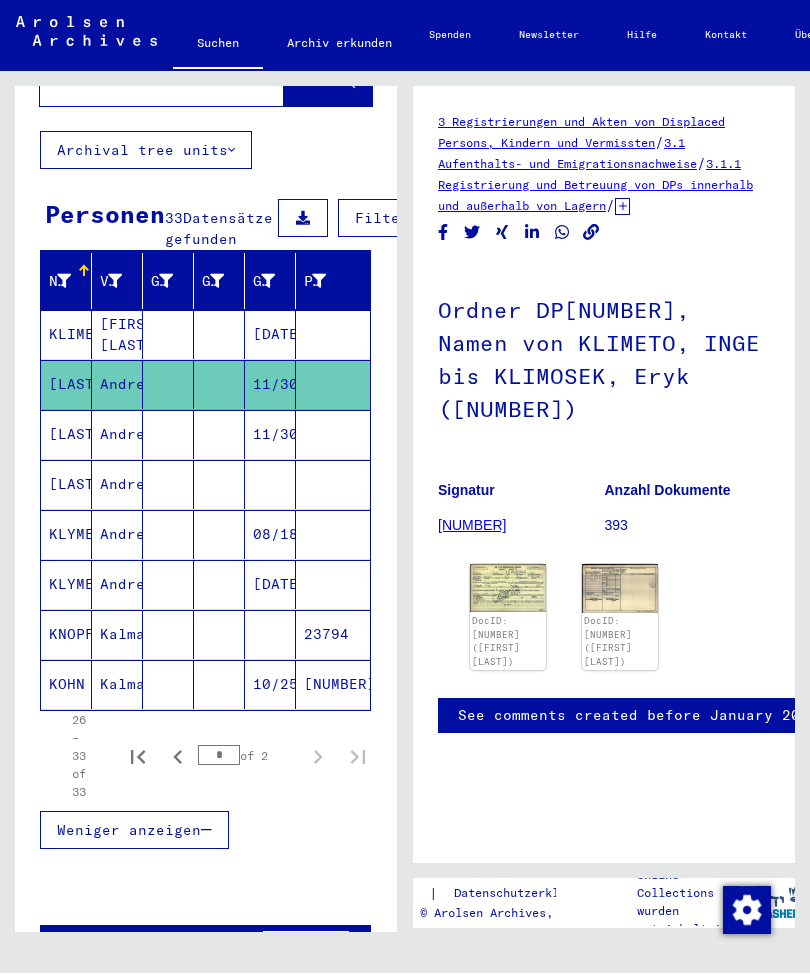 click 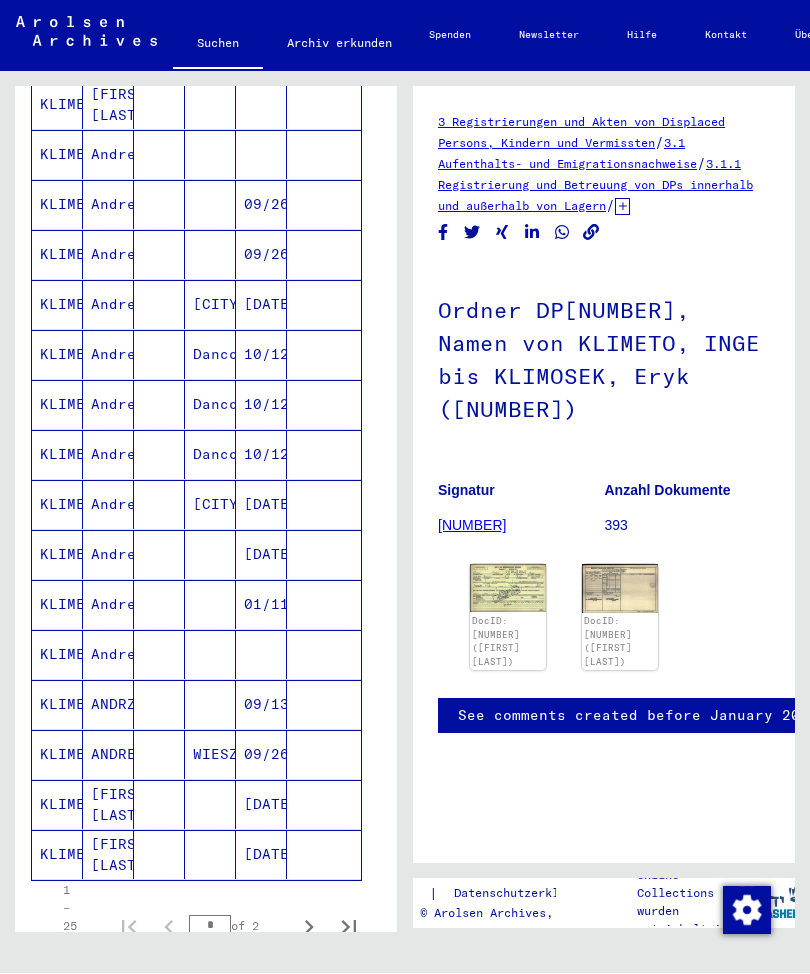 scroll, scrollTop: 778, scrollLeft: 9, axis: both 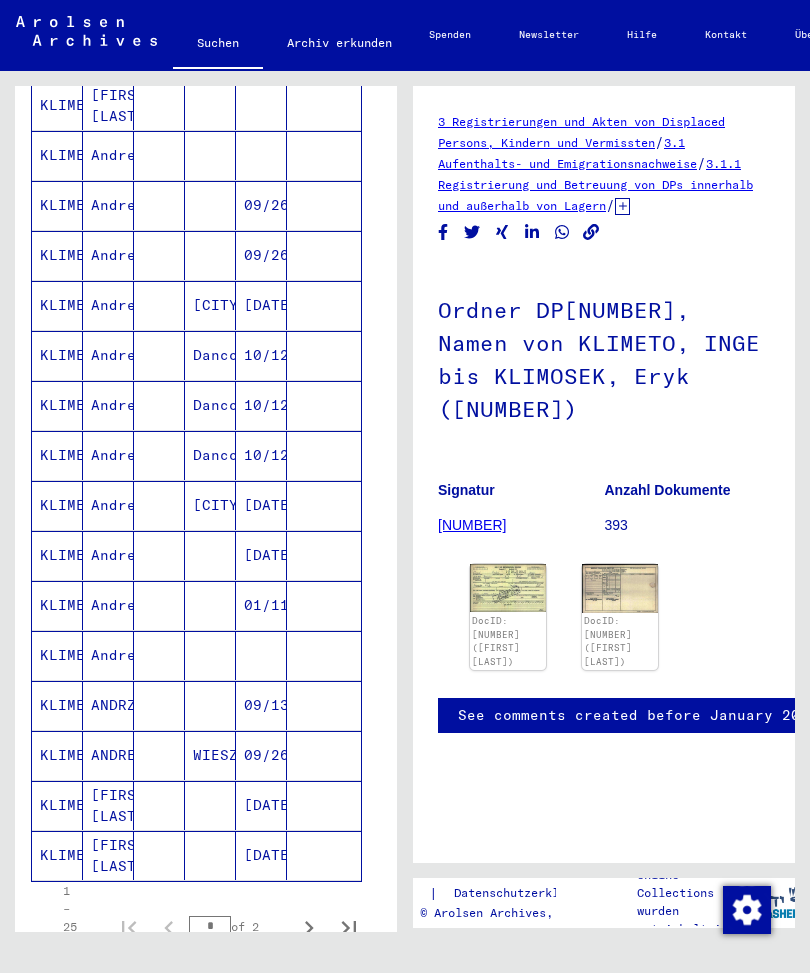click on "ANDREJ" at bounding box center (108, 806) 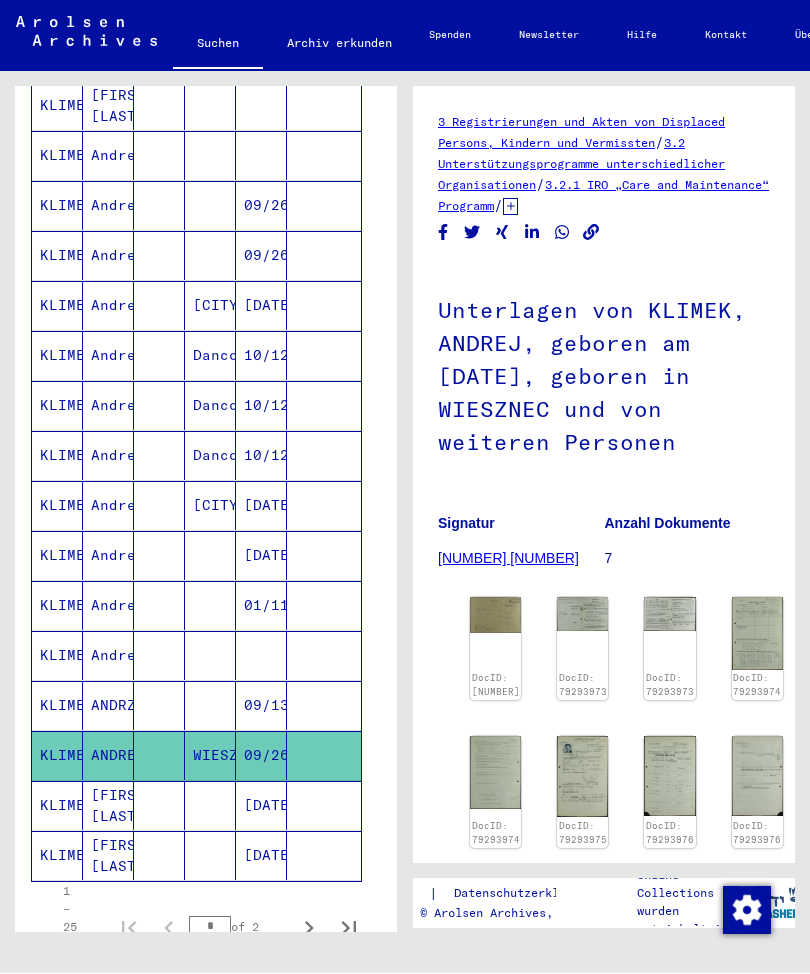 scroll, scrollTop: 0, scrollLeft: 0, axis: both 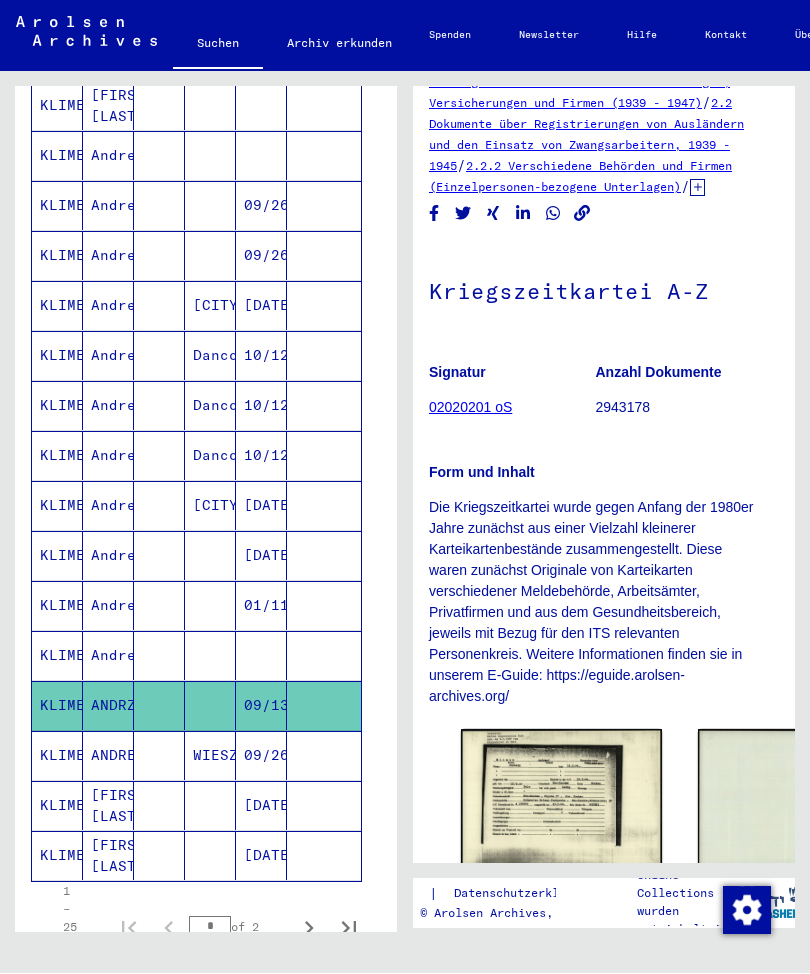 click 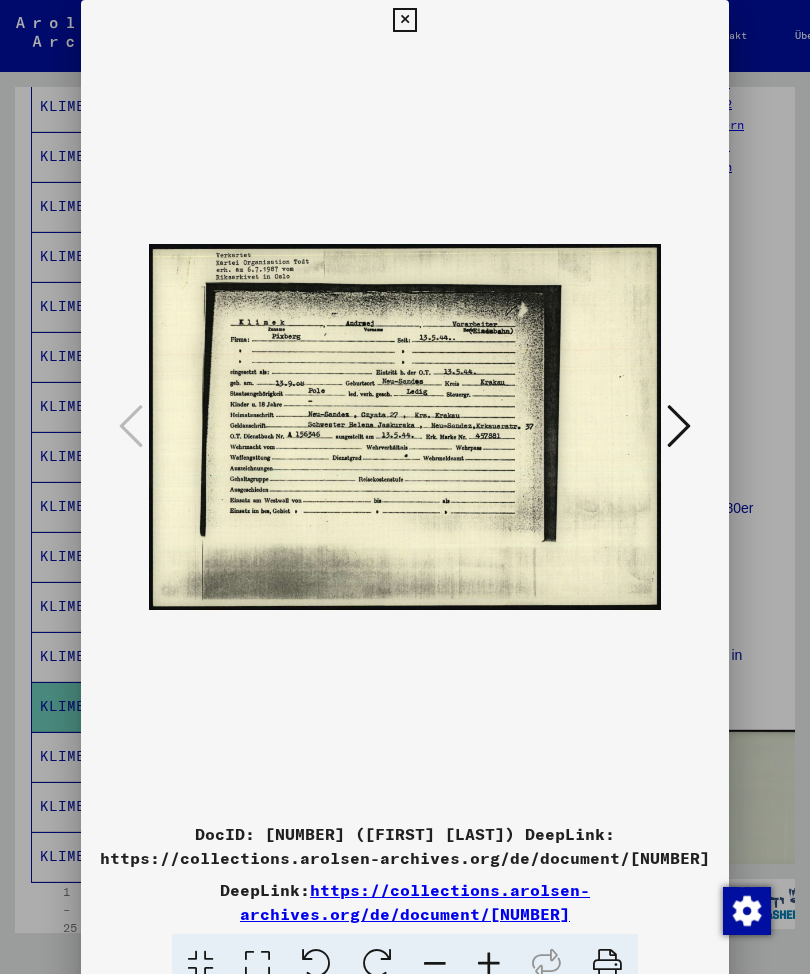 click at bounding box center (404, 20) 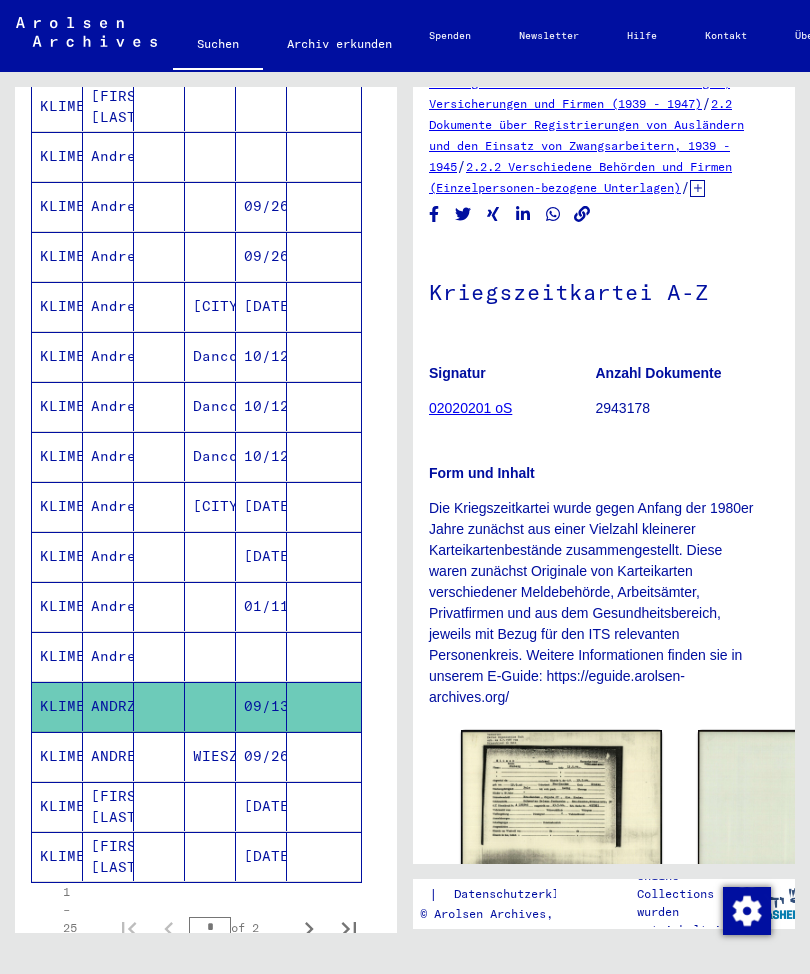 click on "Andreas" at bounding box center [108, 706] 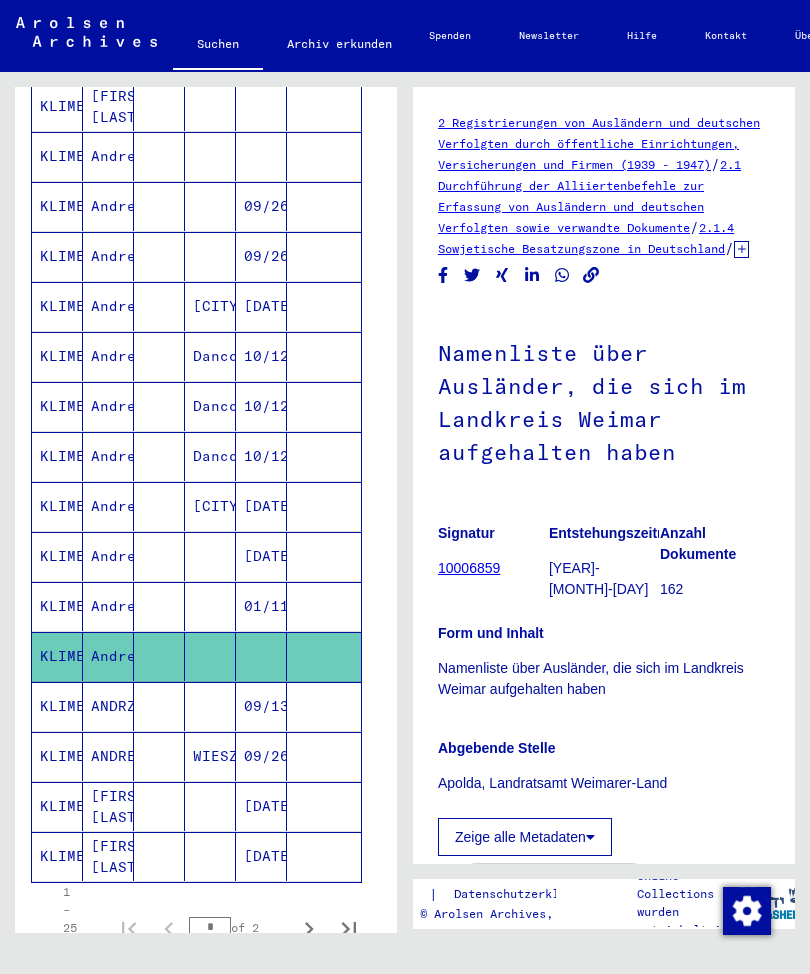 scroll, scrollTop: 0, scrollLeft: 0, axis: both 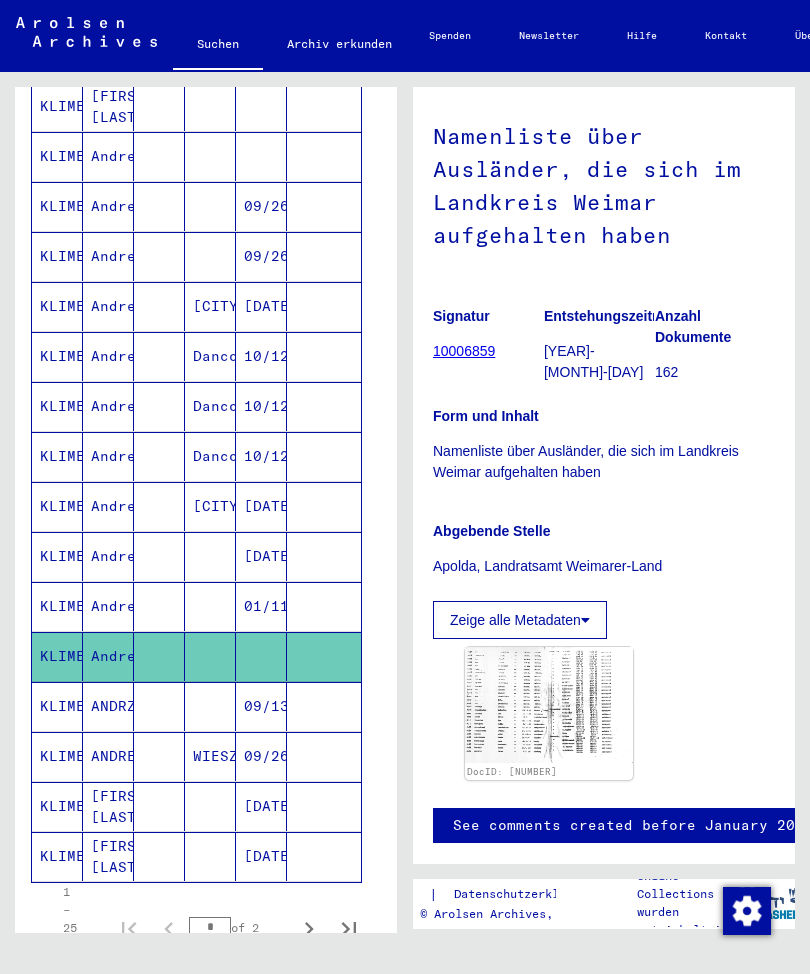 click 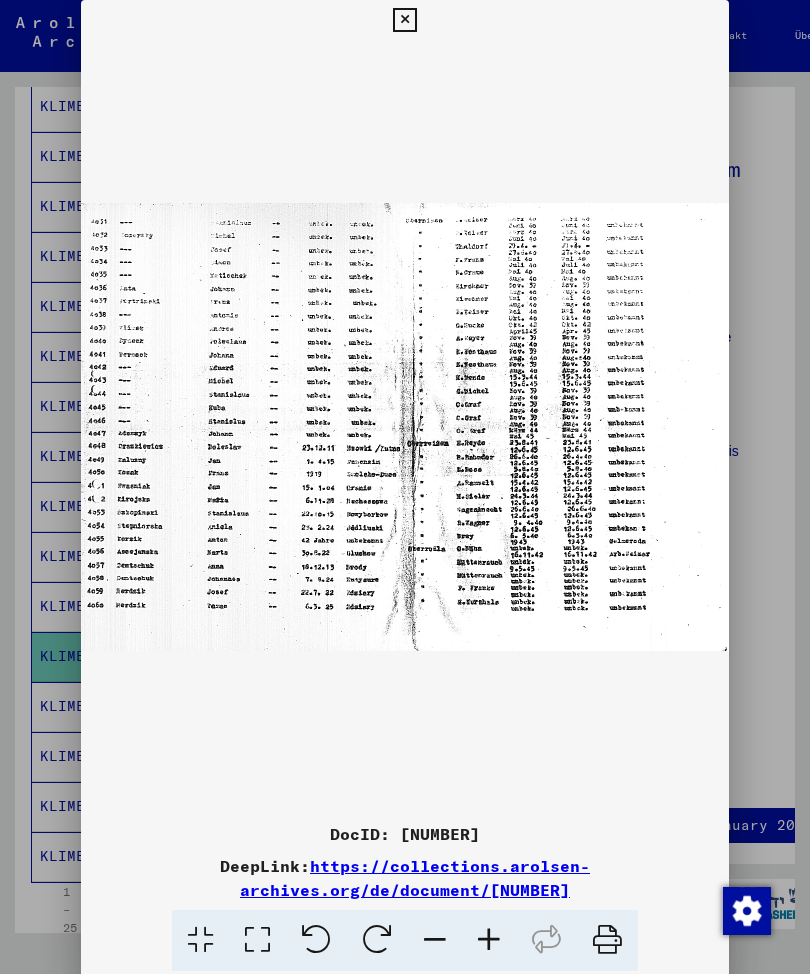 click at bounding box center [404, 20] 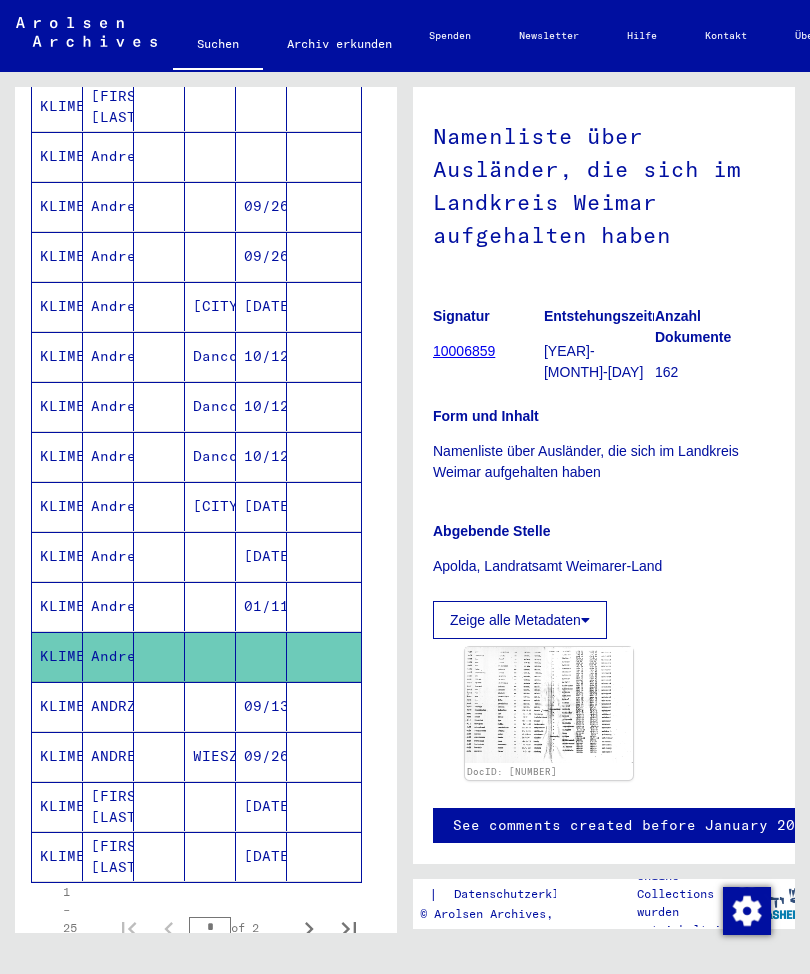 click on "Andreas" at bounding box center (108, 656) 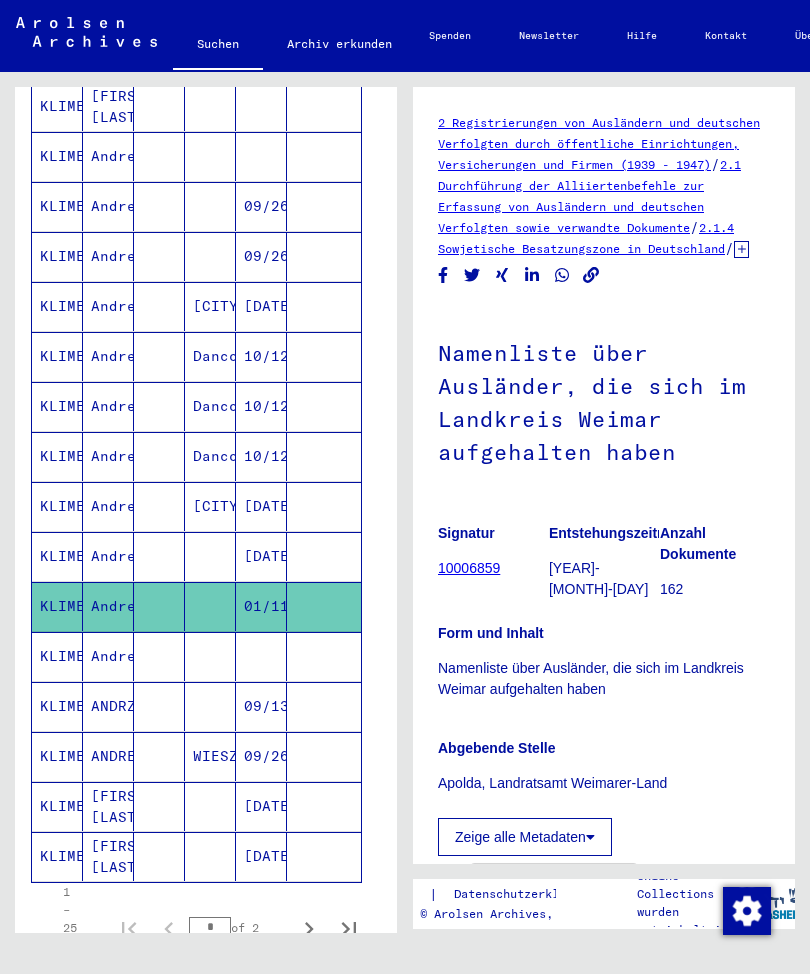 scroll, scrollTop: 0, scrollLeft: 0, axis: both 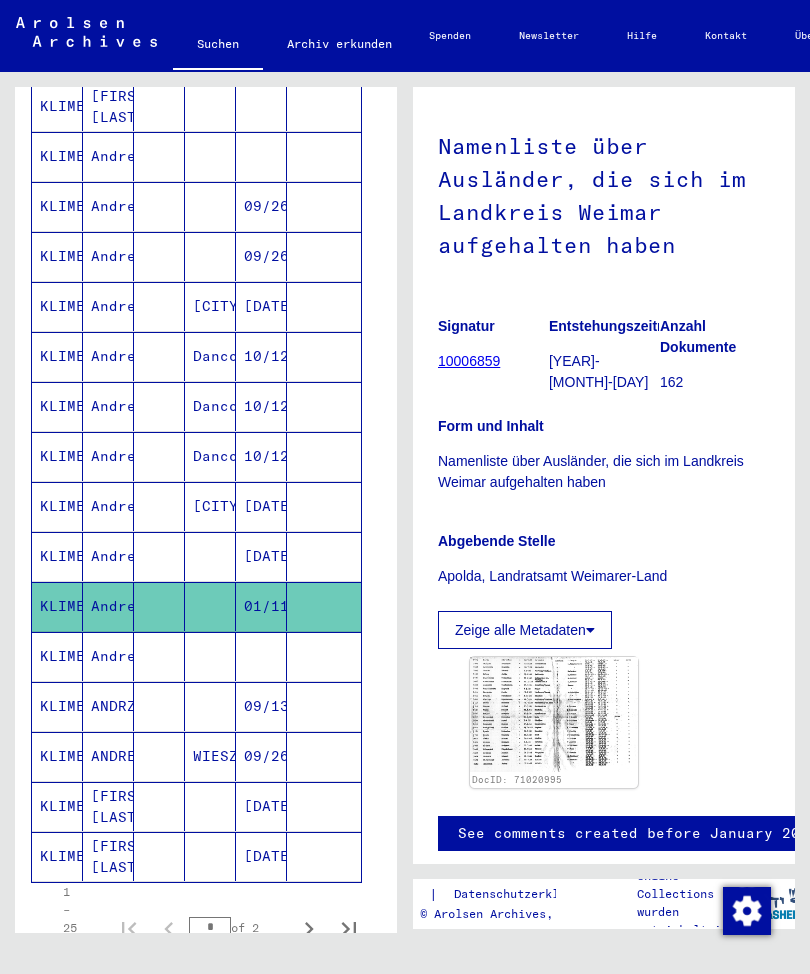 click 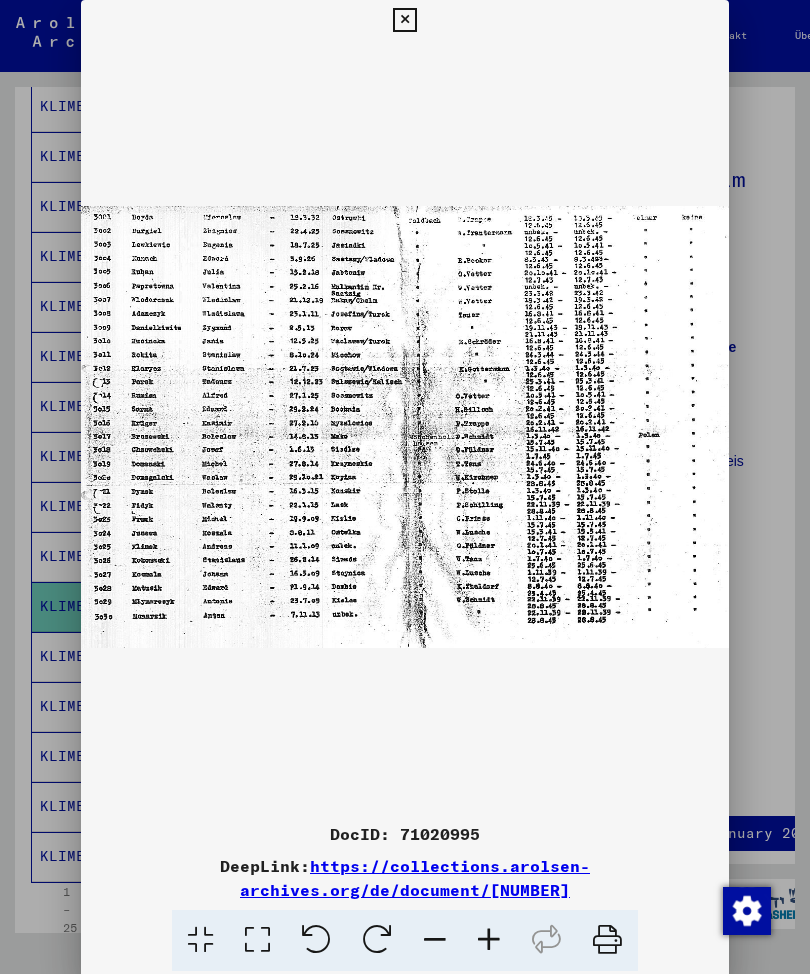 click at bounding box center (404, 20) 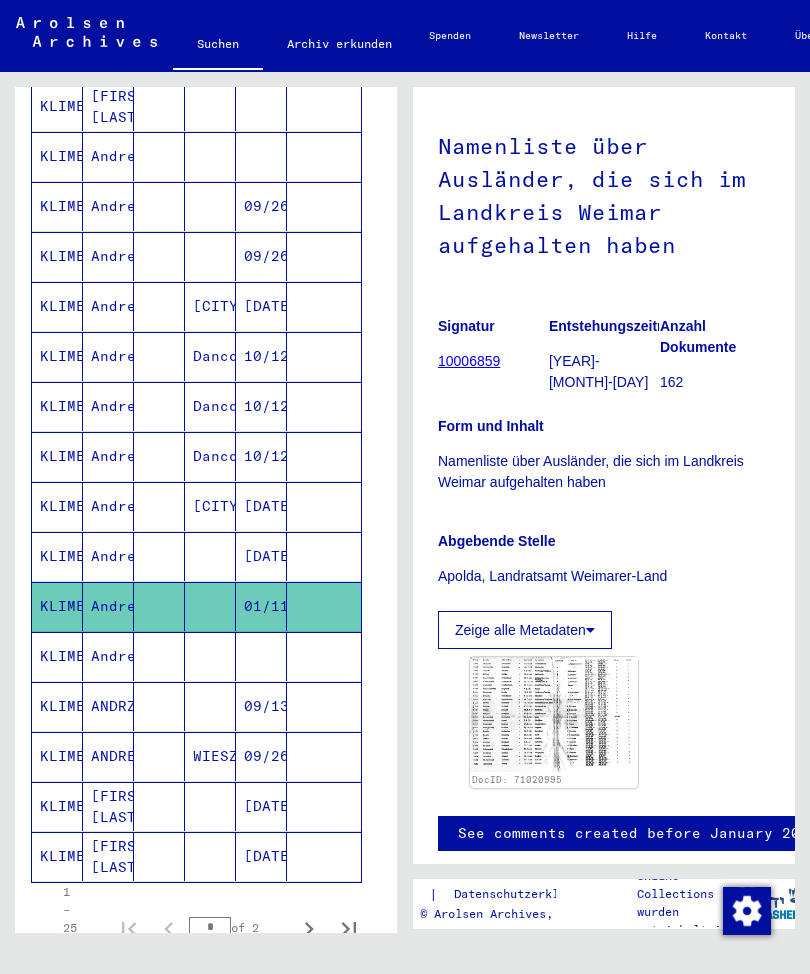 click on "Andreas" at bounding box center [108, 306] 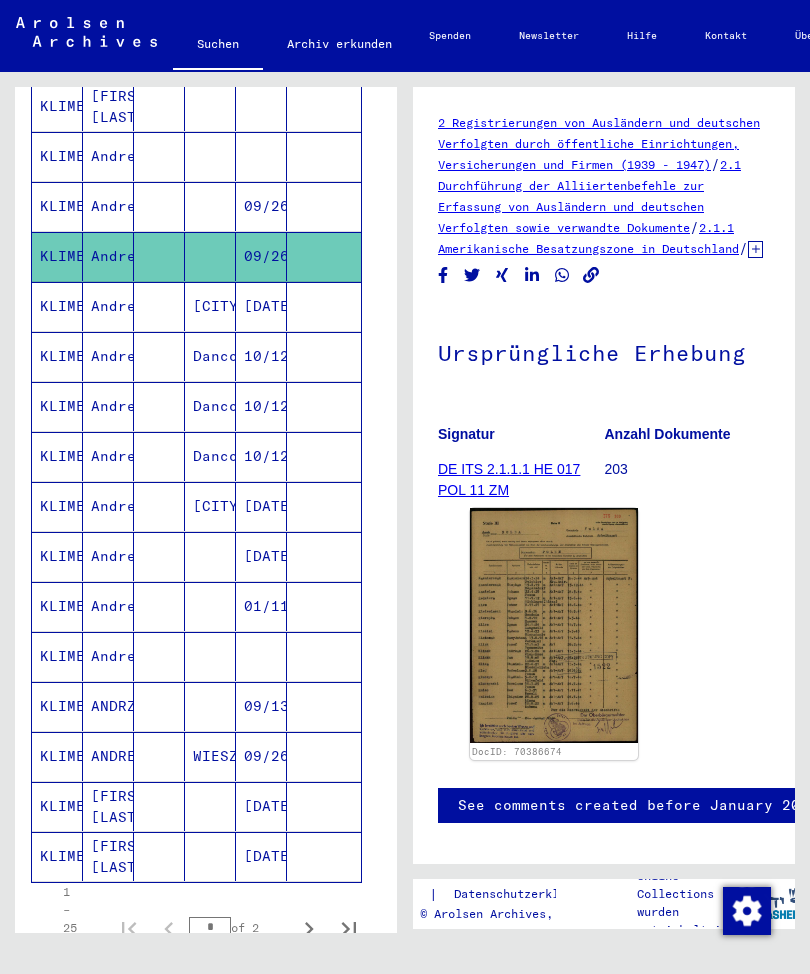 scroll, scrollTop: 0, scrollLeft: 0, axis: both 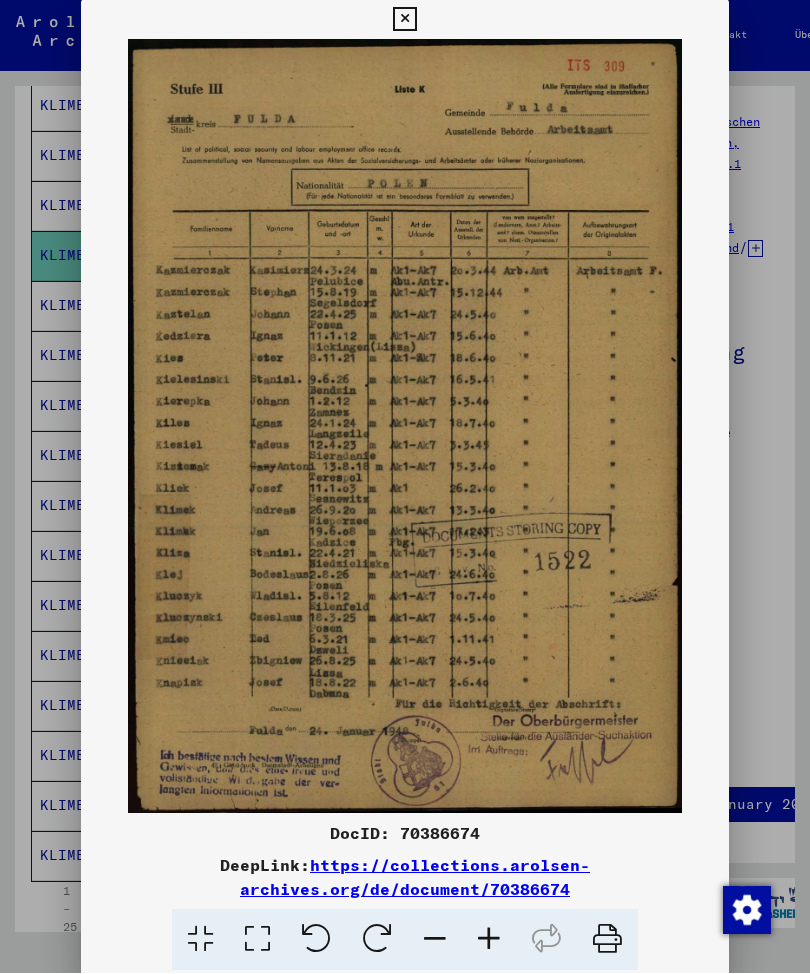 click at bounding box center (404, 20) 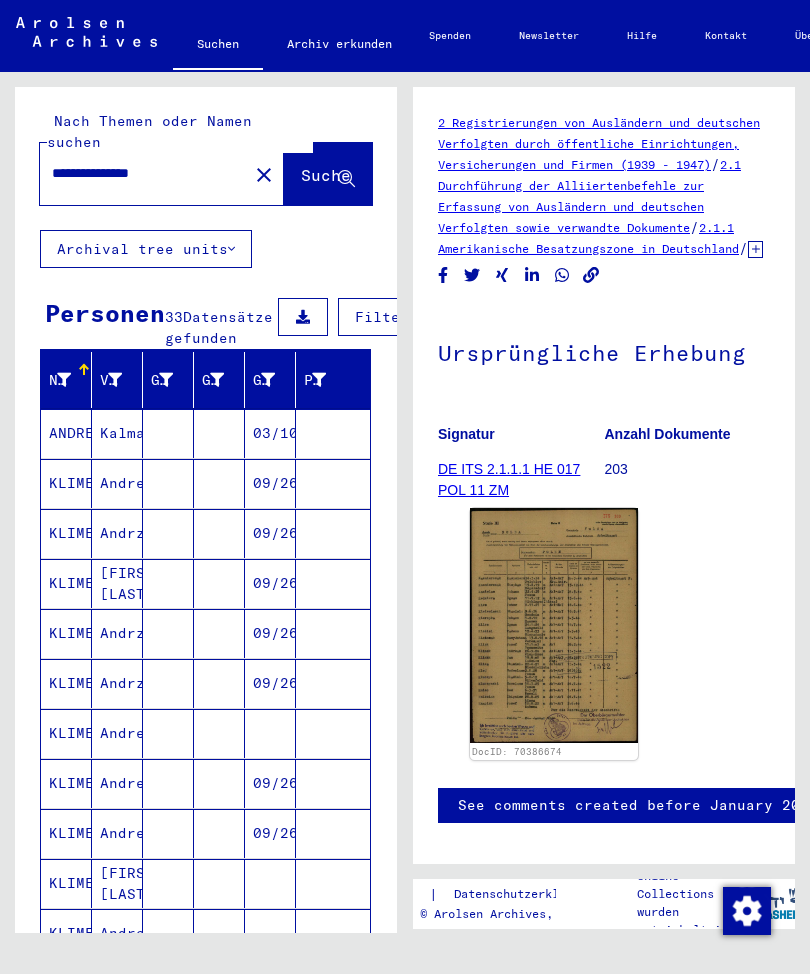 scroll, scrollTop: 0, scrollLeft: 0, axis: both 